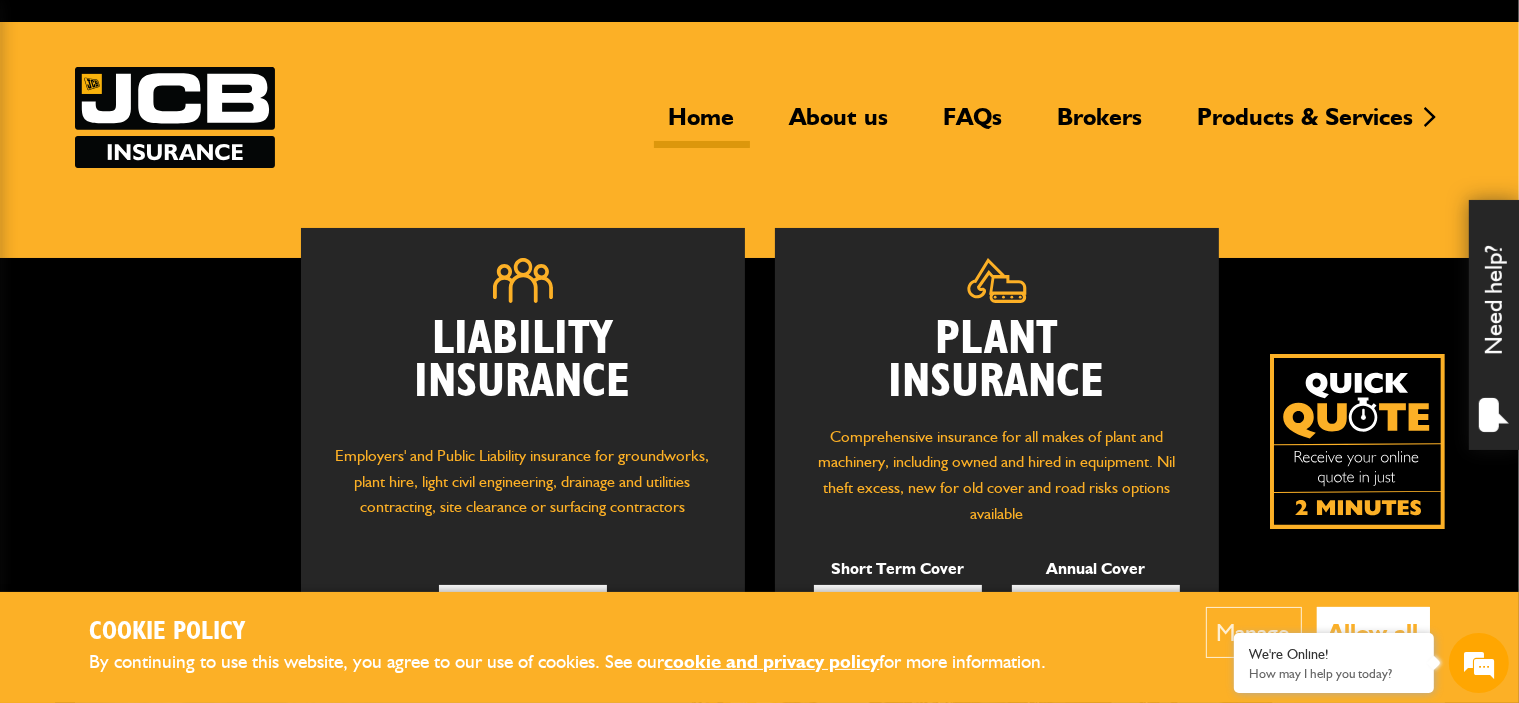 scroll, scrollTop: 200, scrollLeft: 0, axis: vertical 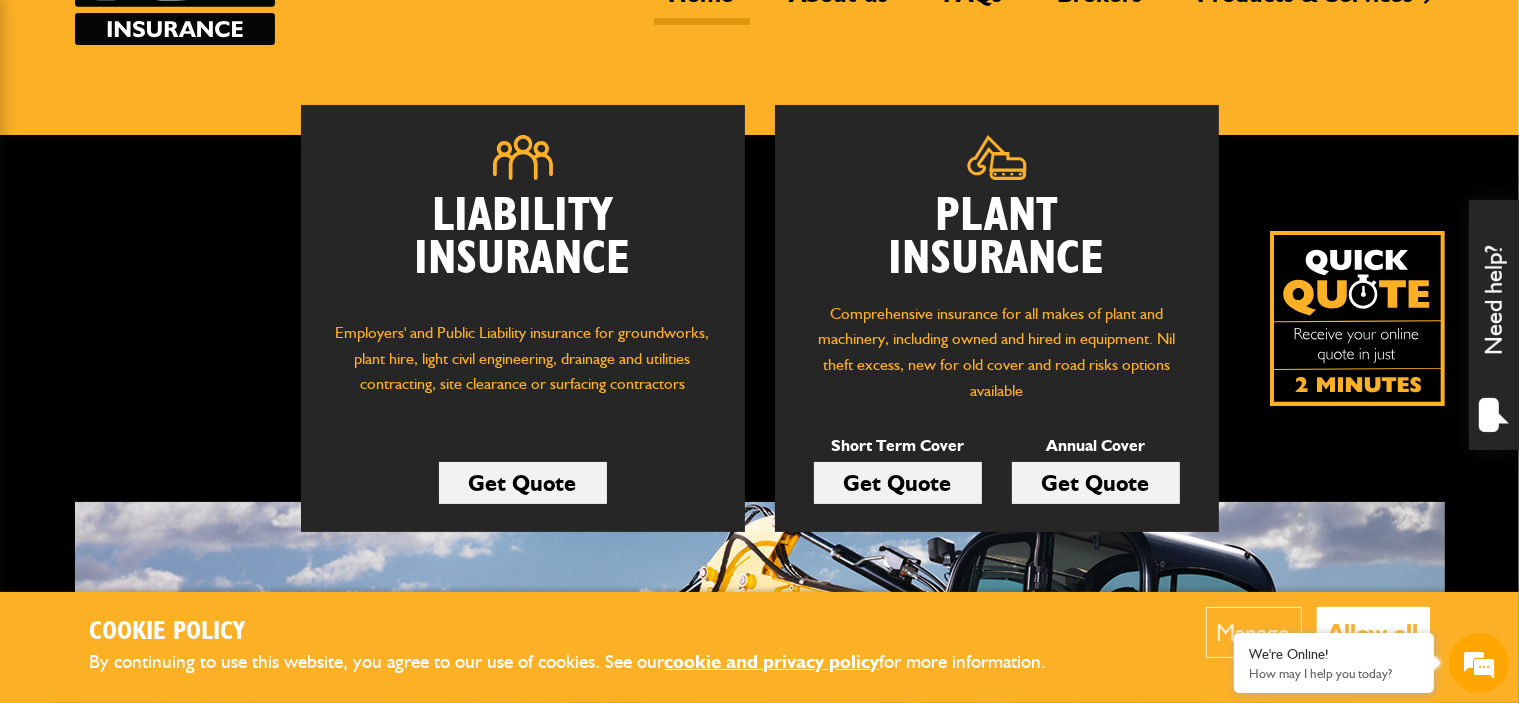 click on "Allow all" at bounding box center [1373, 632] 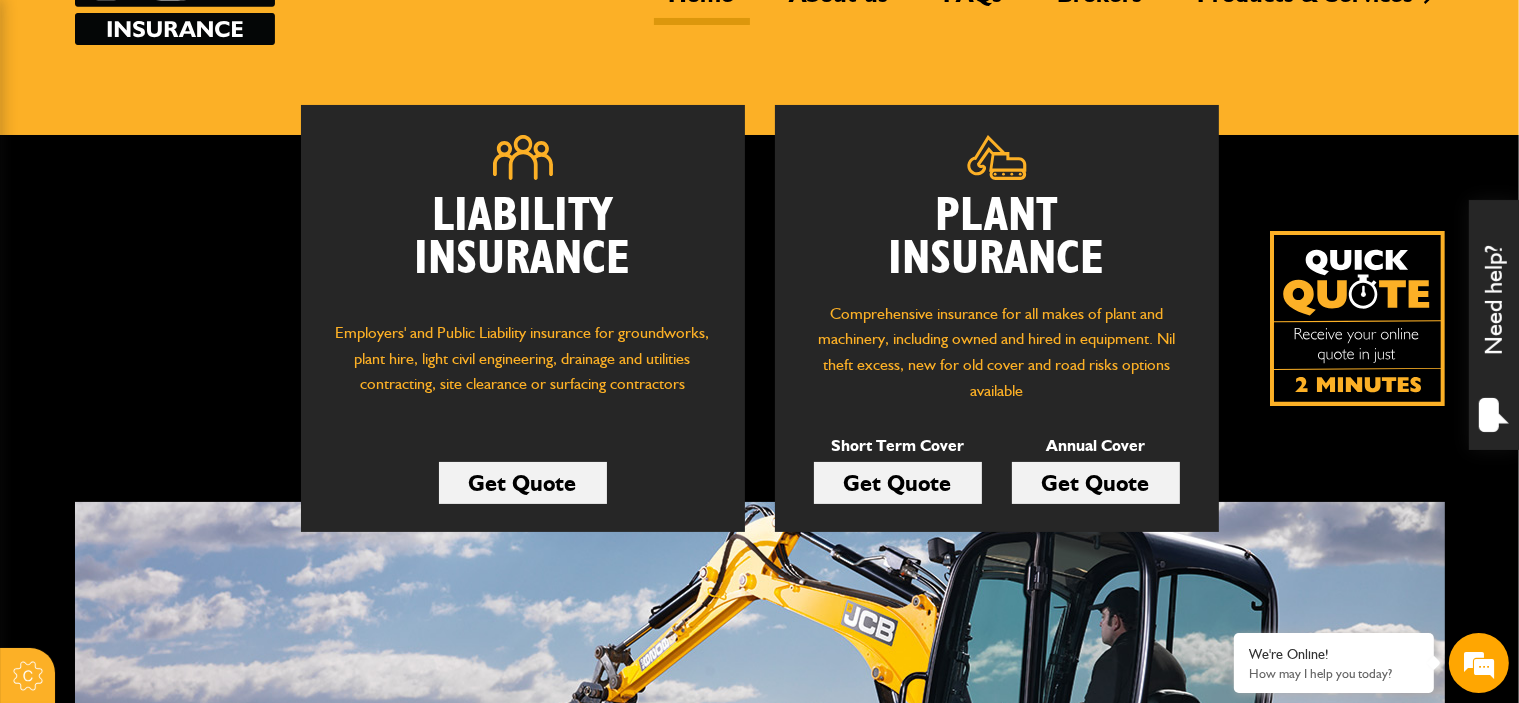 click on "Get Quote" at bounding box center [898, 483] 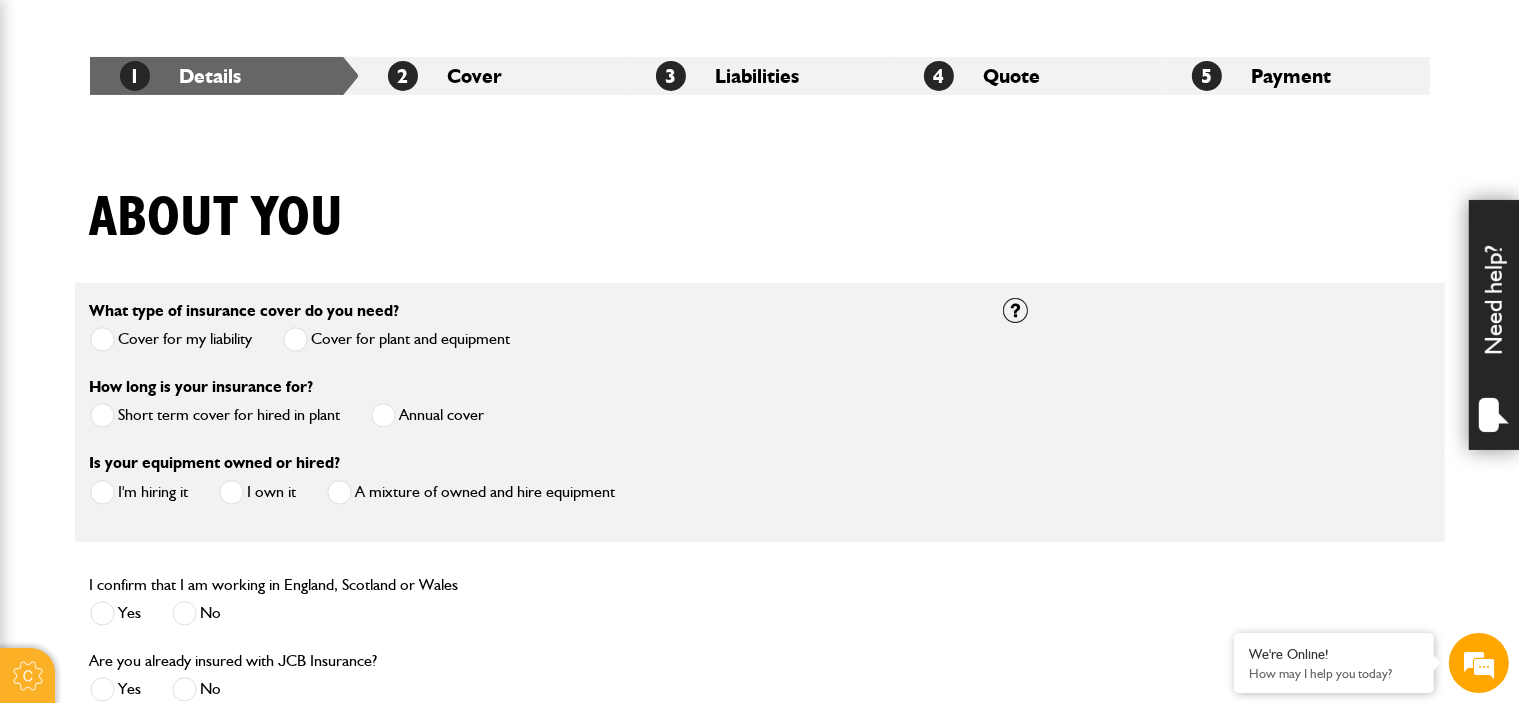 scroll, scrollTop: 400, scrollLeft: 0, axis: vertical 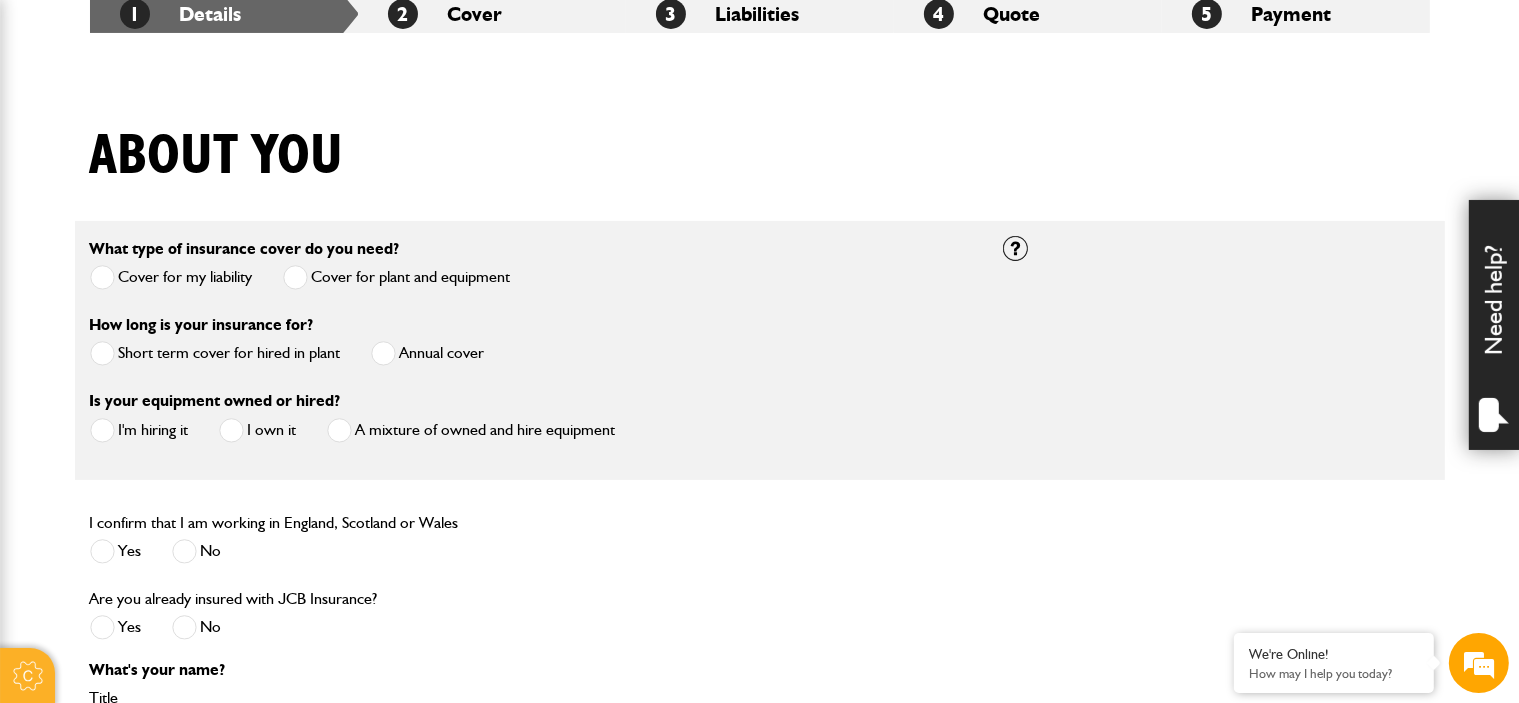 click at bounding box center (102, 277) 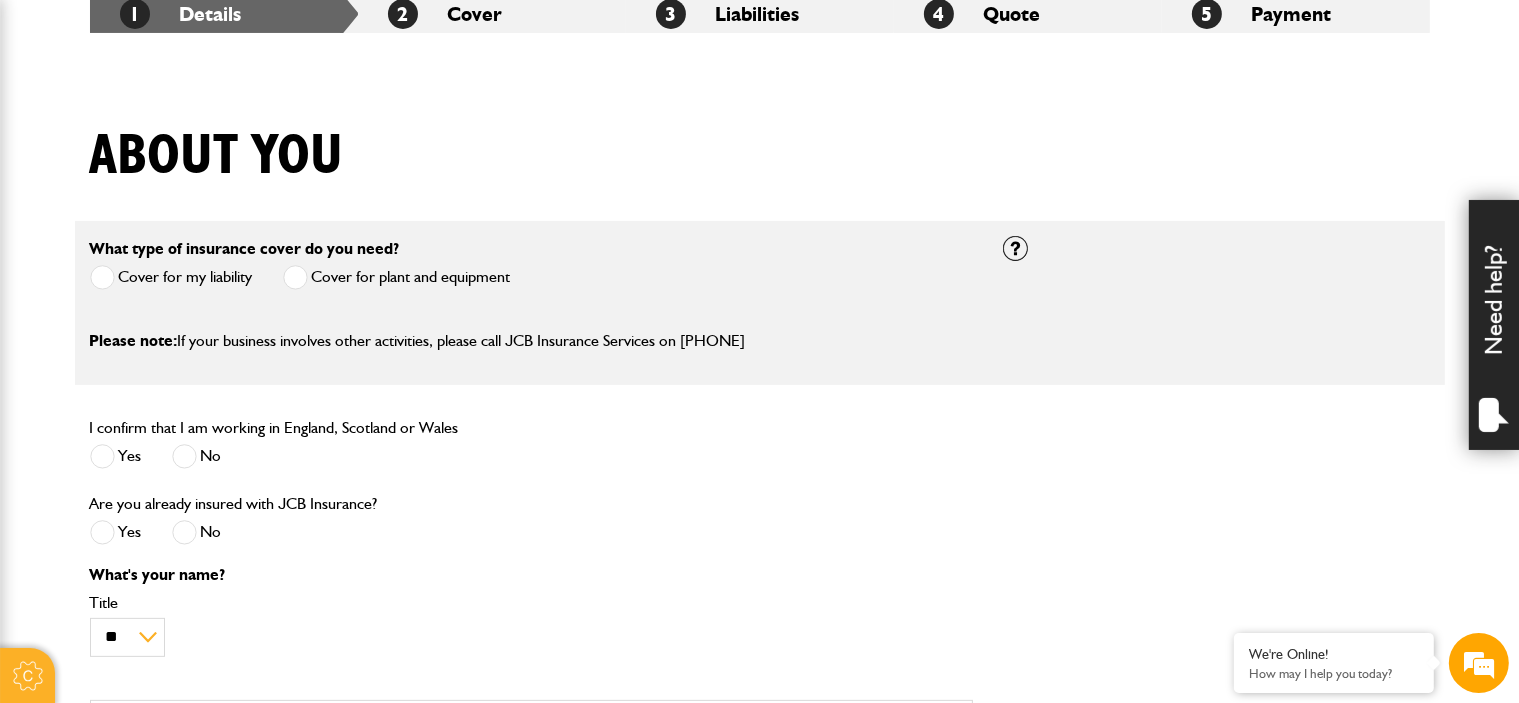 scroll, scrollTop: 0, scrollLeft: 0, axis: both 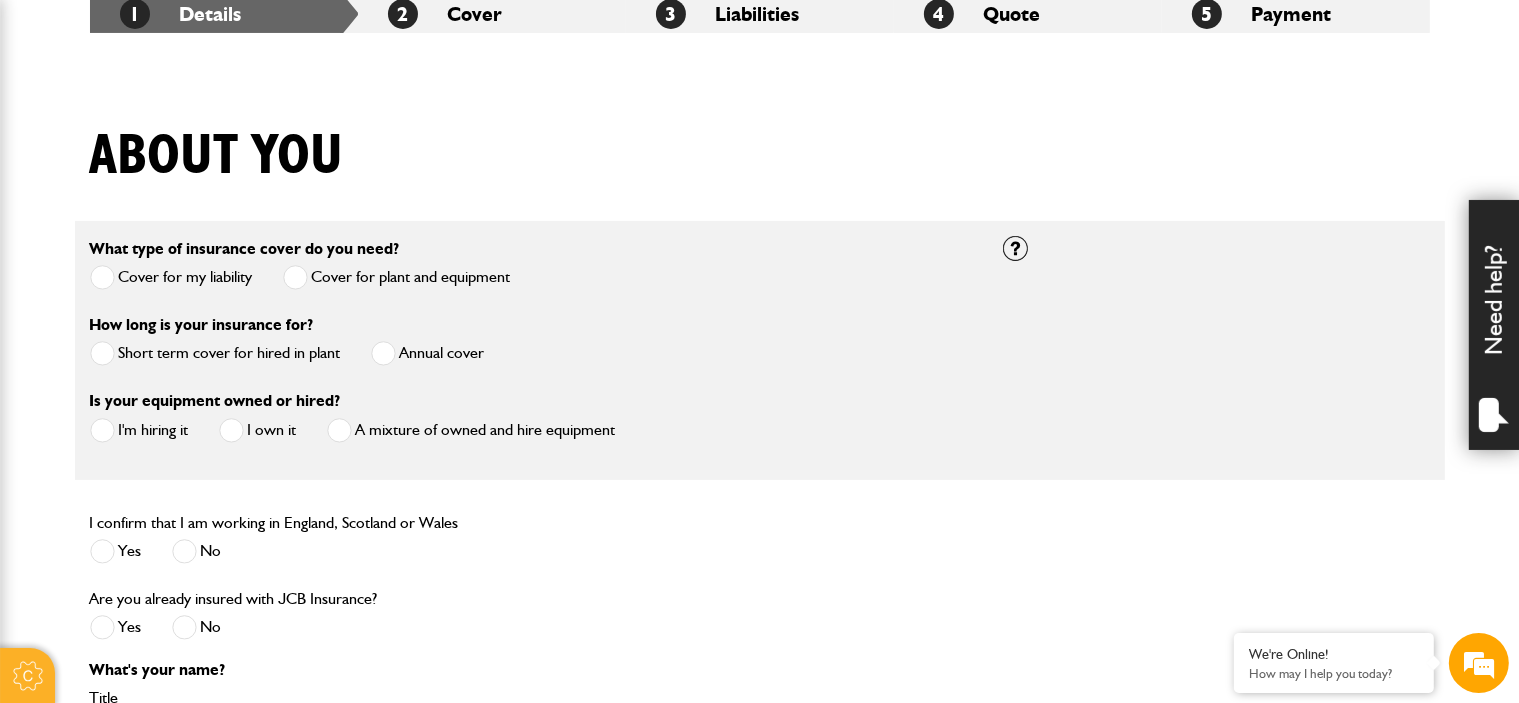 click at bounding box center [102, 353] 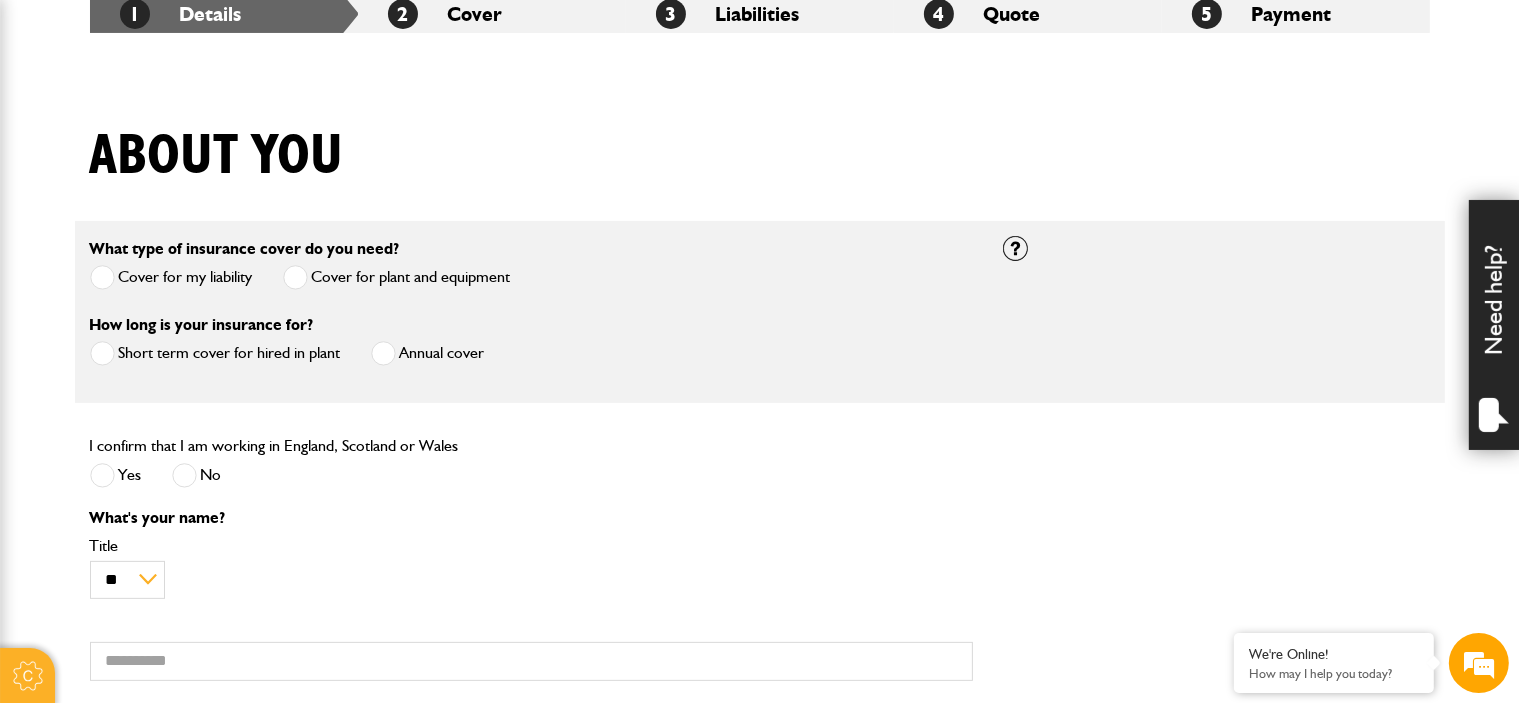 click at bounding box center [102, 475] 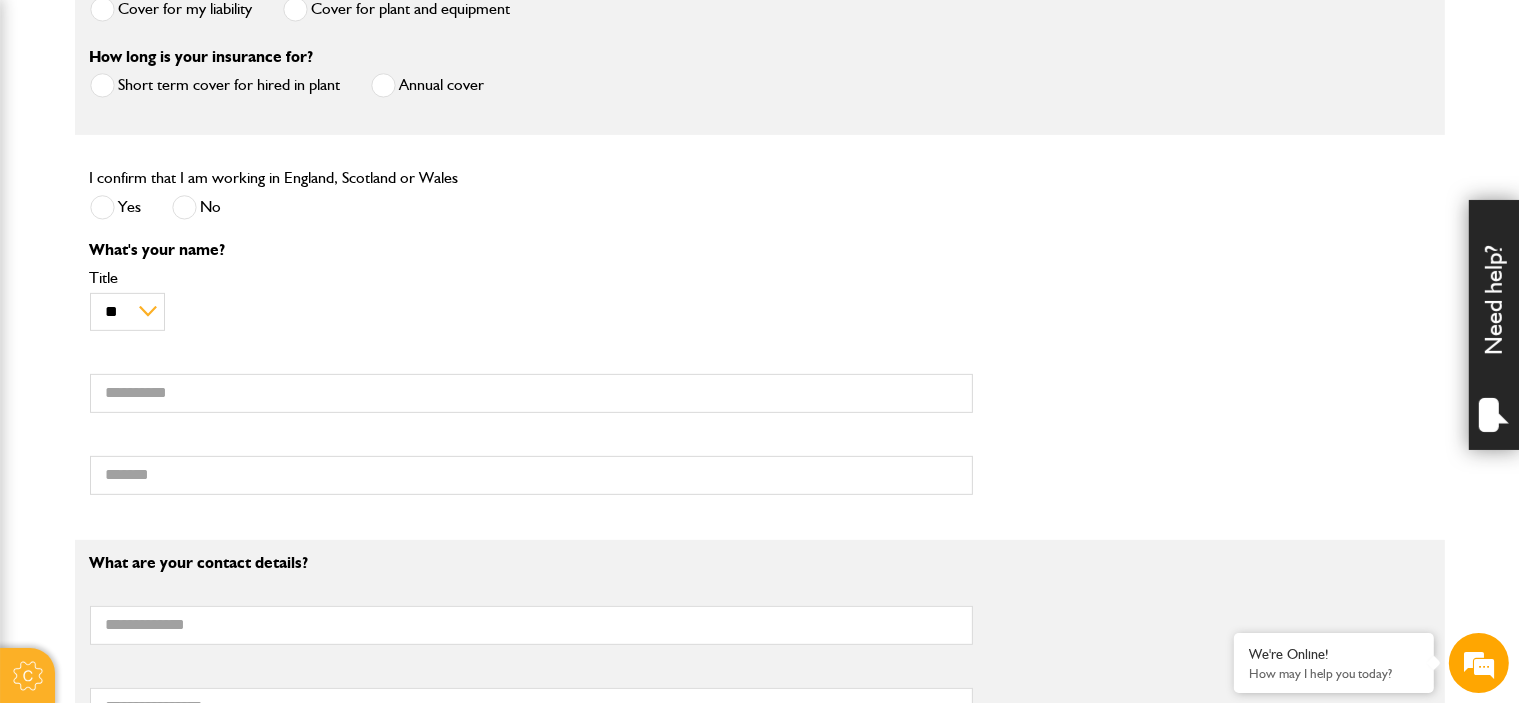 scroll, scrollTop: 700, scrollLeft: 0, axis: vertical 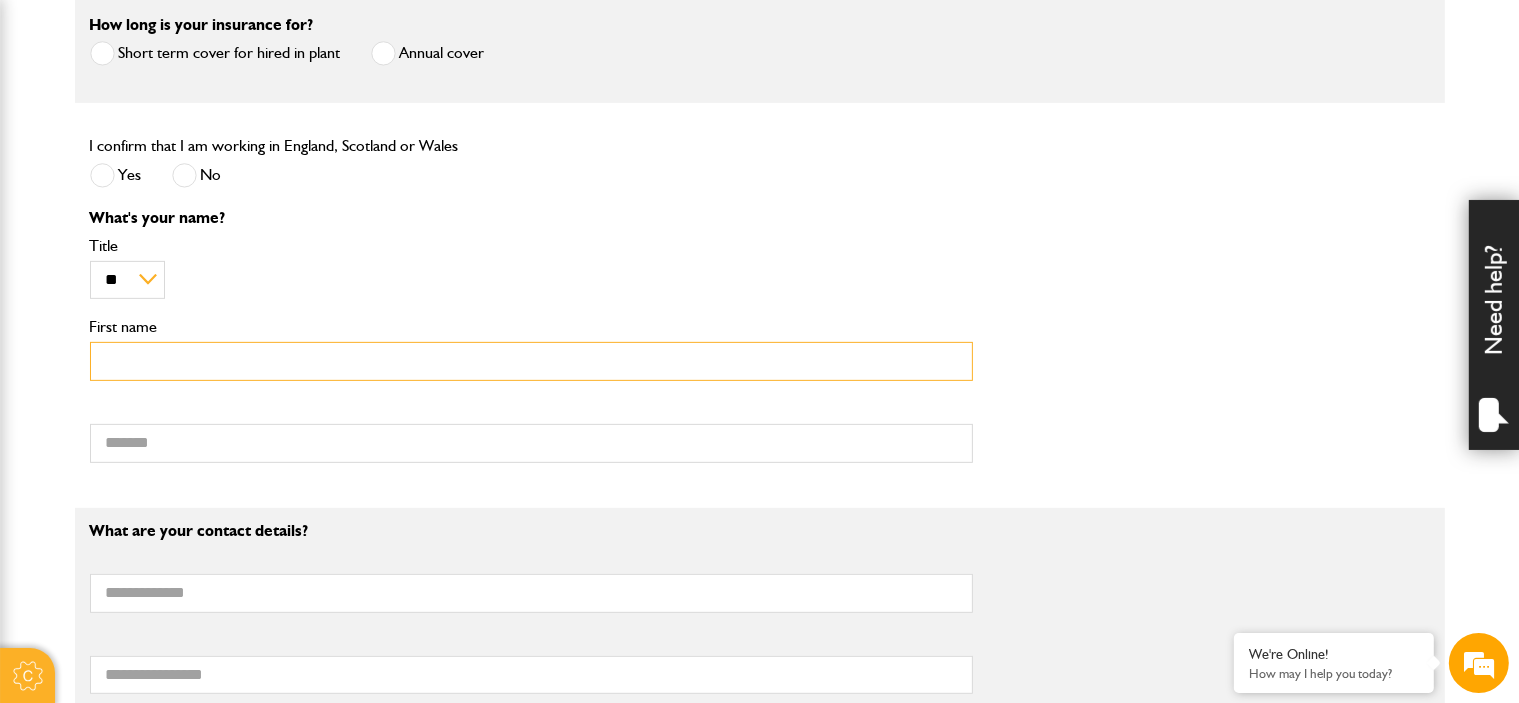 click on "First name" at bounding box center (531, 361) 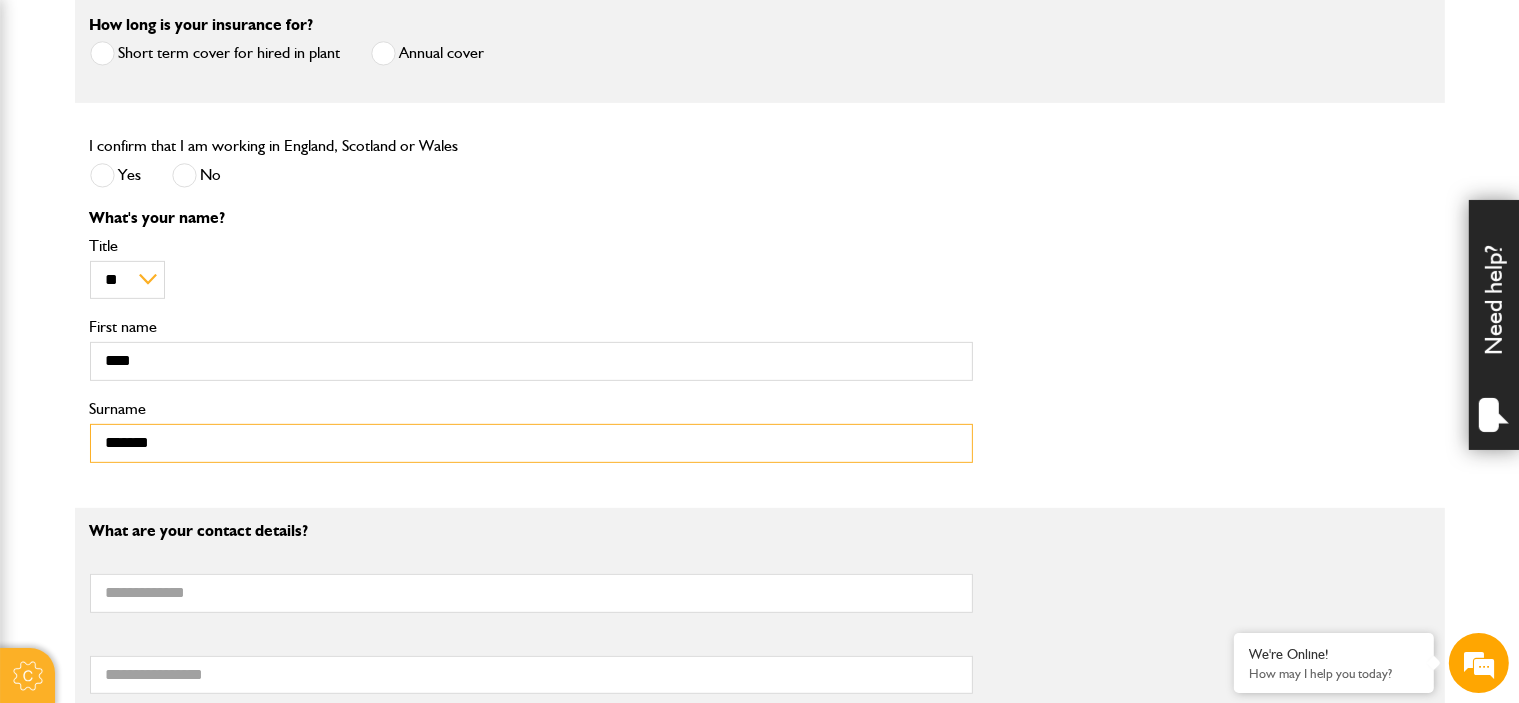 type on "**********" 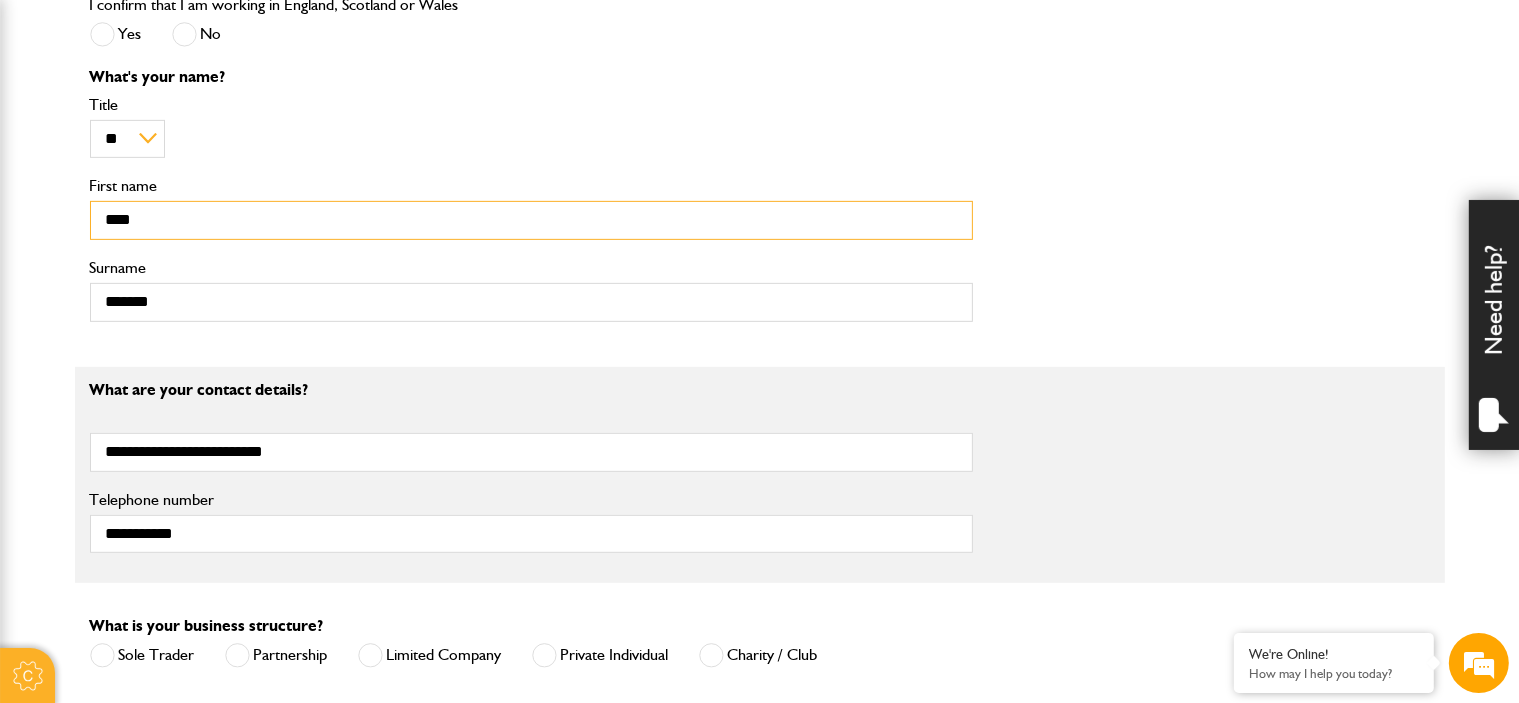 scroll, scrollTop: 1100, scrollLeft: 0, axis: vertical 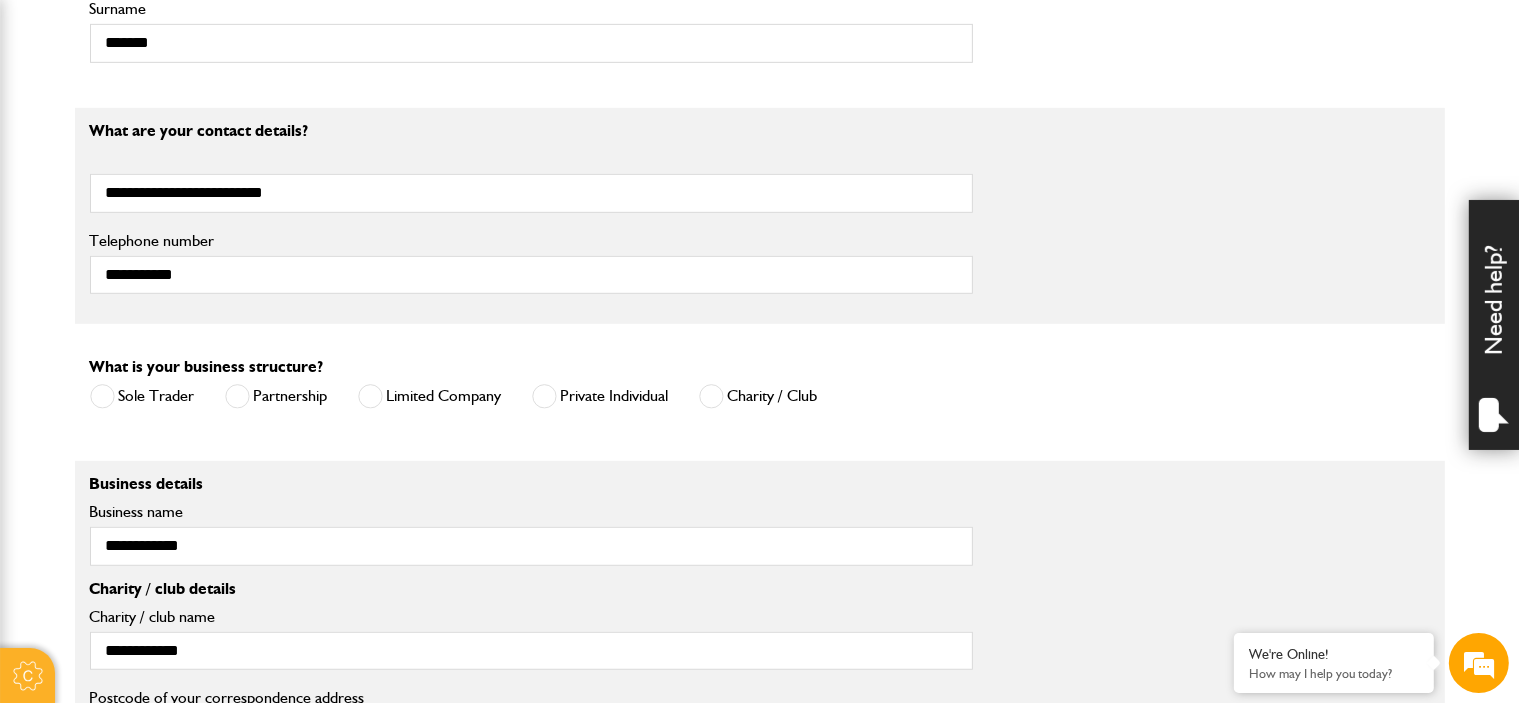 click at bounding box center [102, 396] 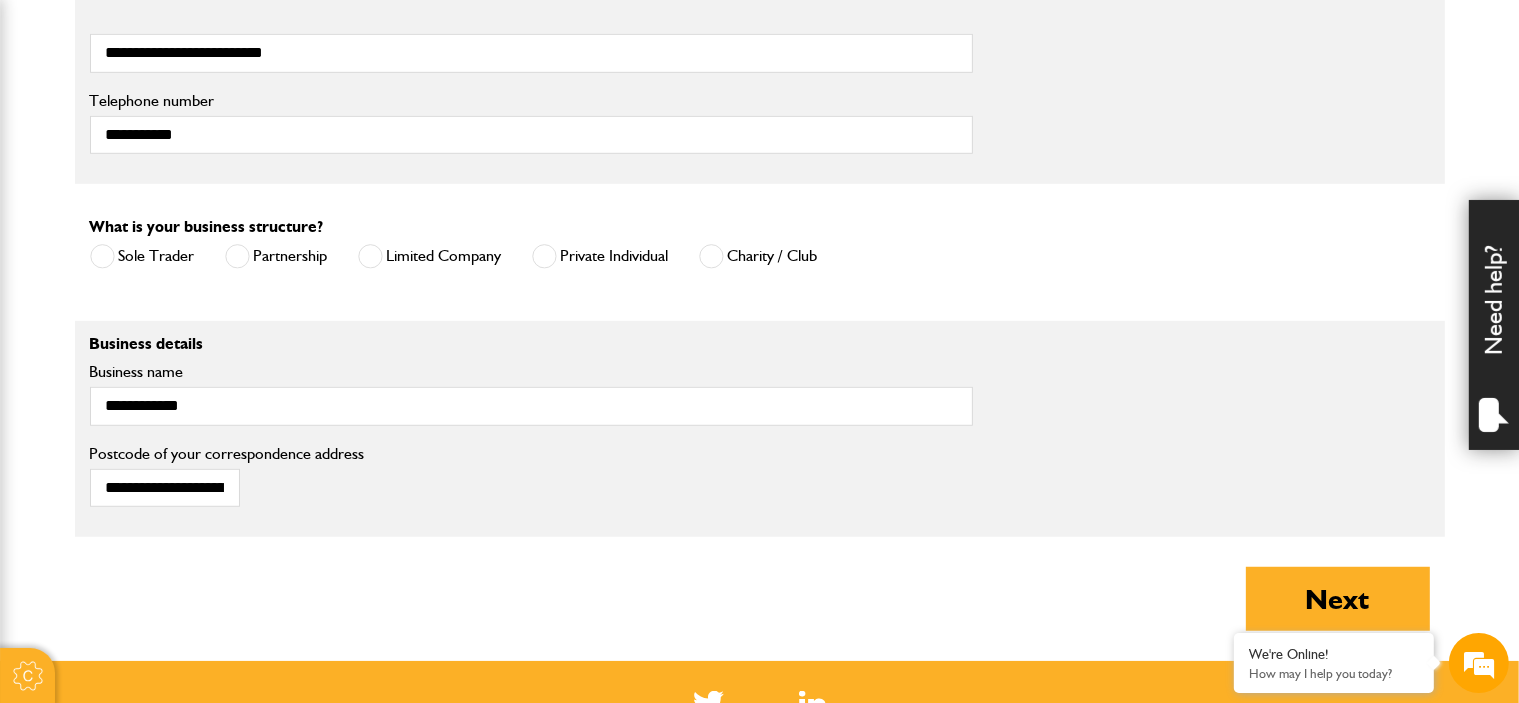 scroll, scrollTop: 1400, scrollLeft: 0, axis: vertical 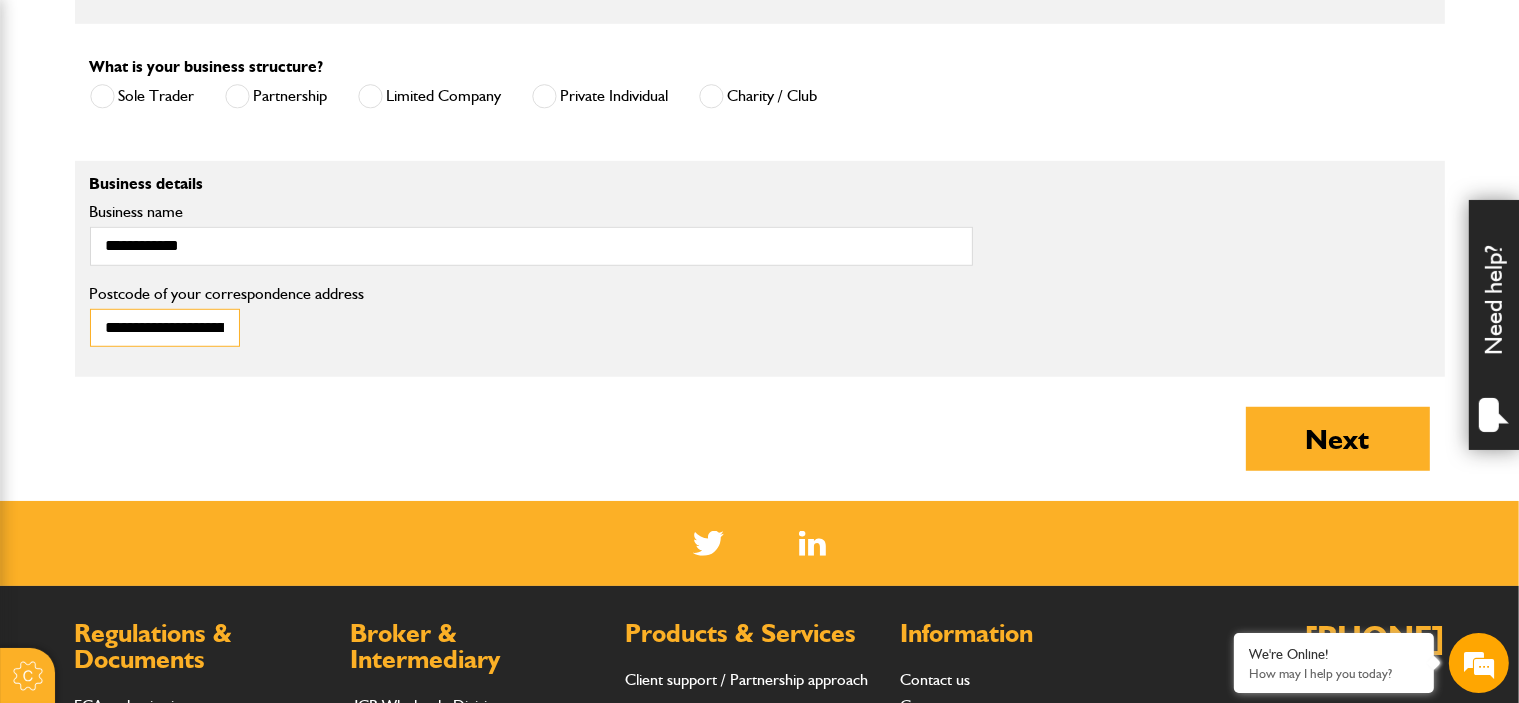 drag, startPoint x: 236, startPoint y: 337, endPoint x: 0, endPoint y: 361, distance: 237.2172 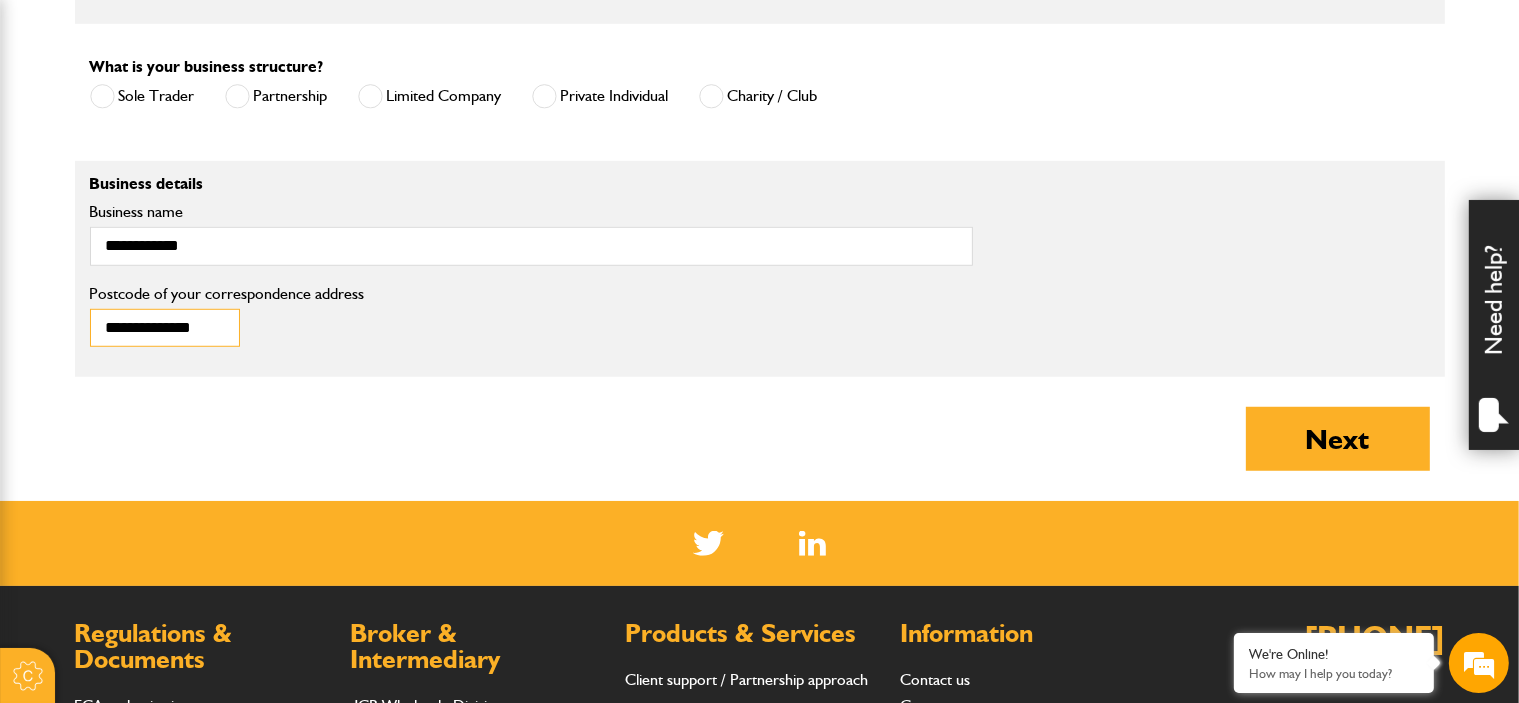 type on "**********" 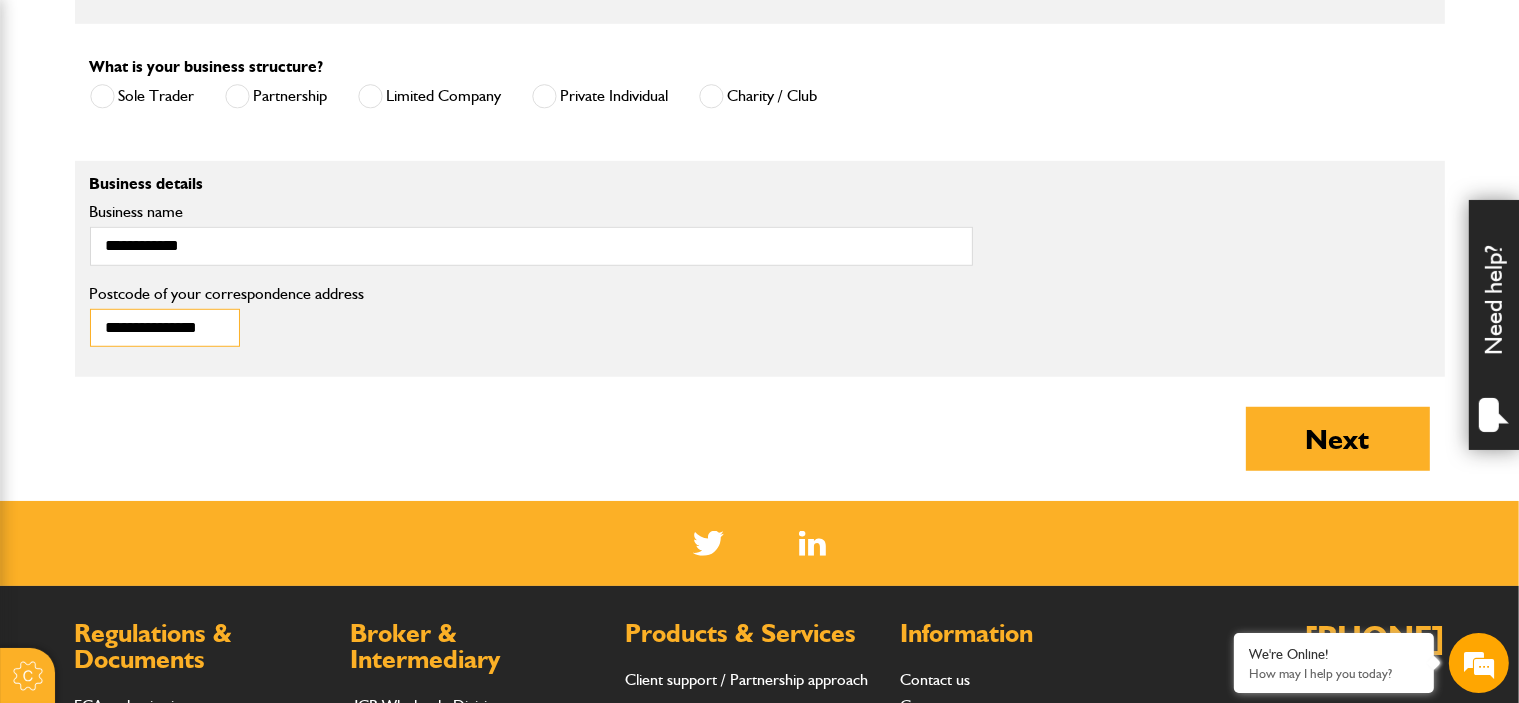 click on "**********" at bounding box center [165, 328] 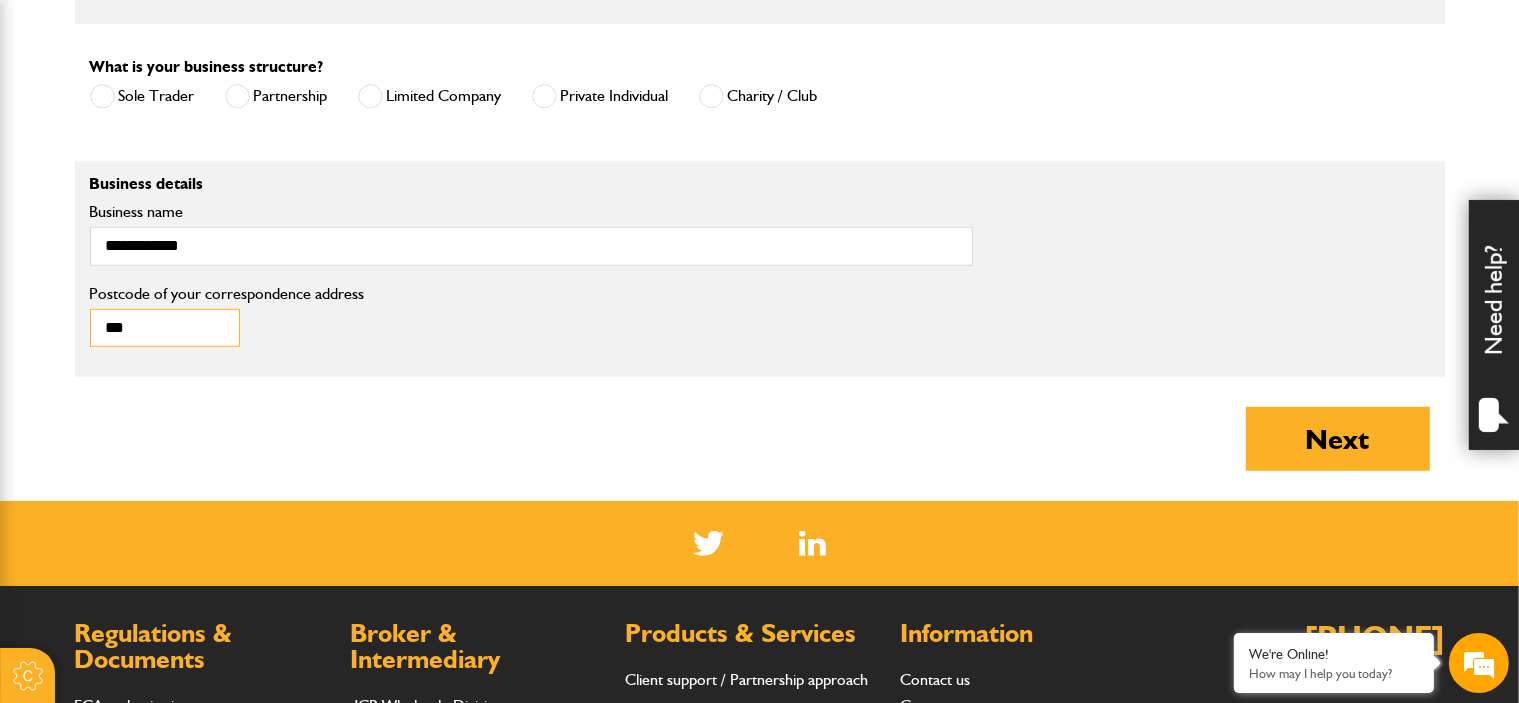 type on "******" 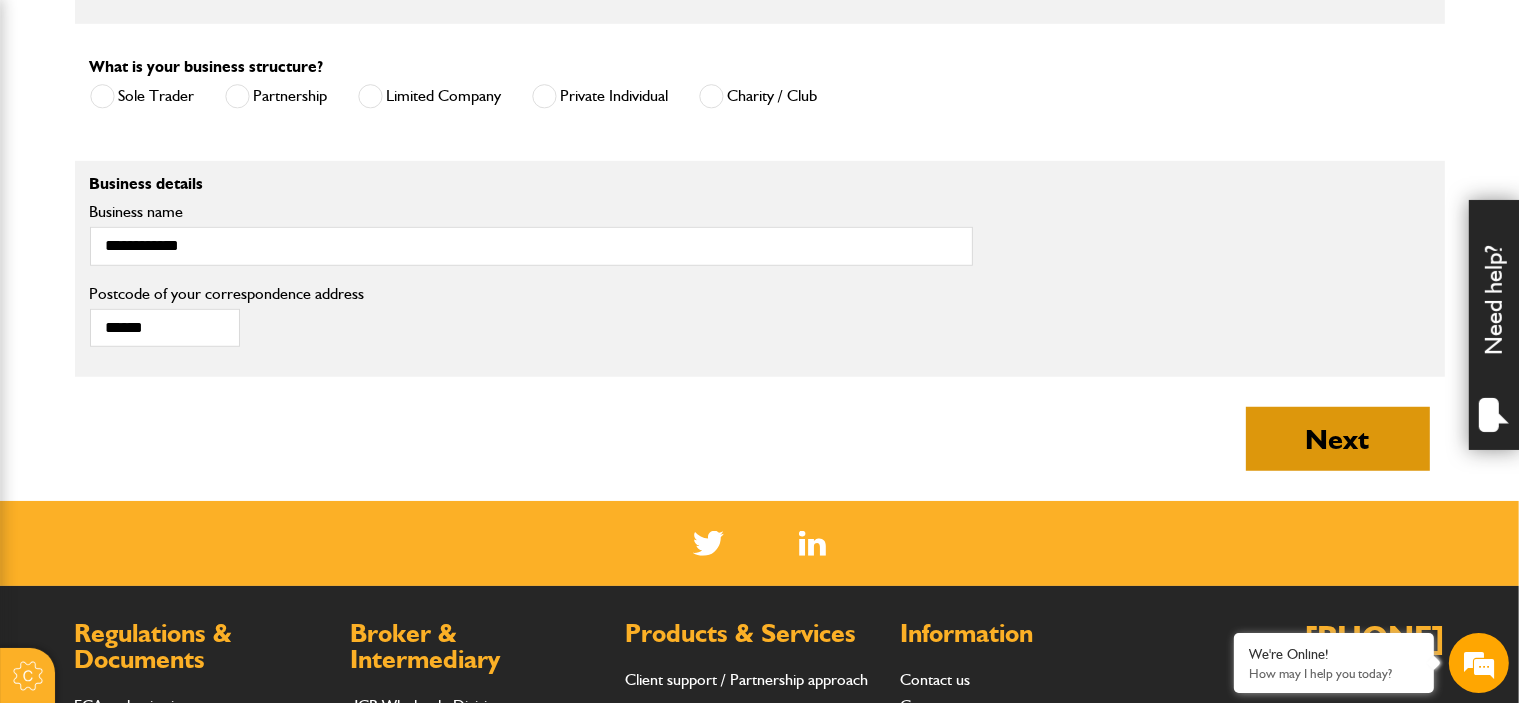 click on "Next" at bounding box center (1338, 439) 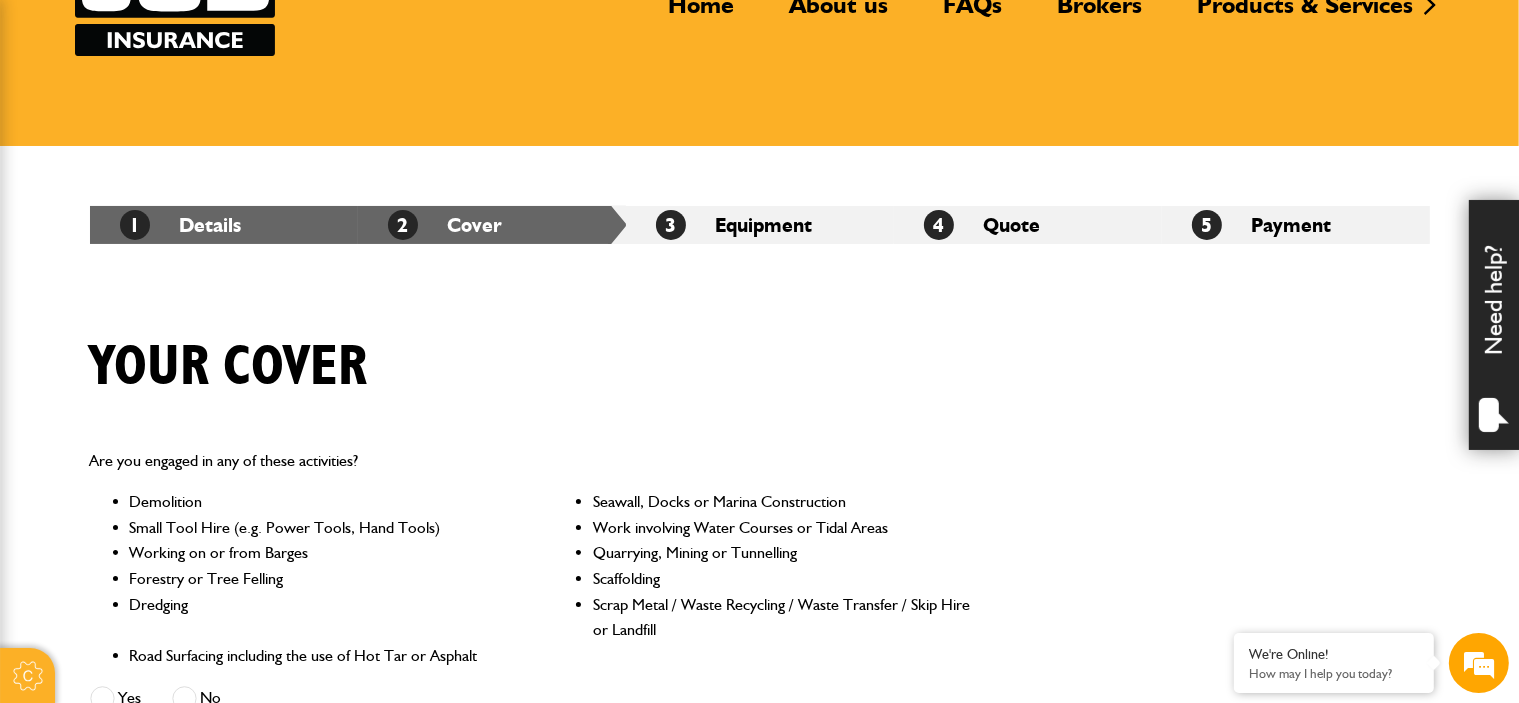 scroll, scrollTop: 400, scrollLeft: 0, axis: vertical 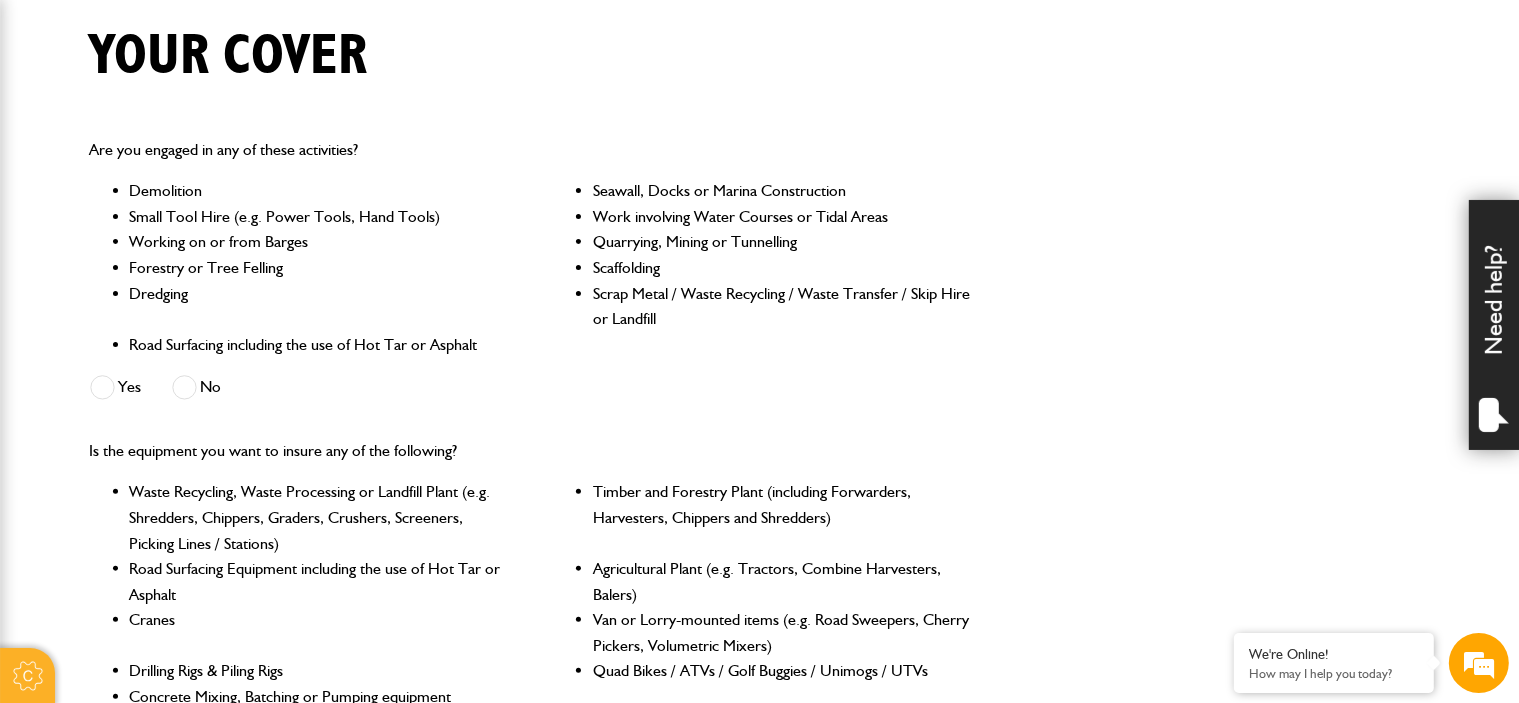click at bounding box center [184, 387] 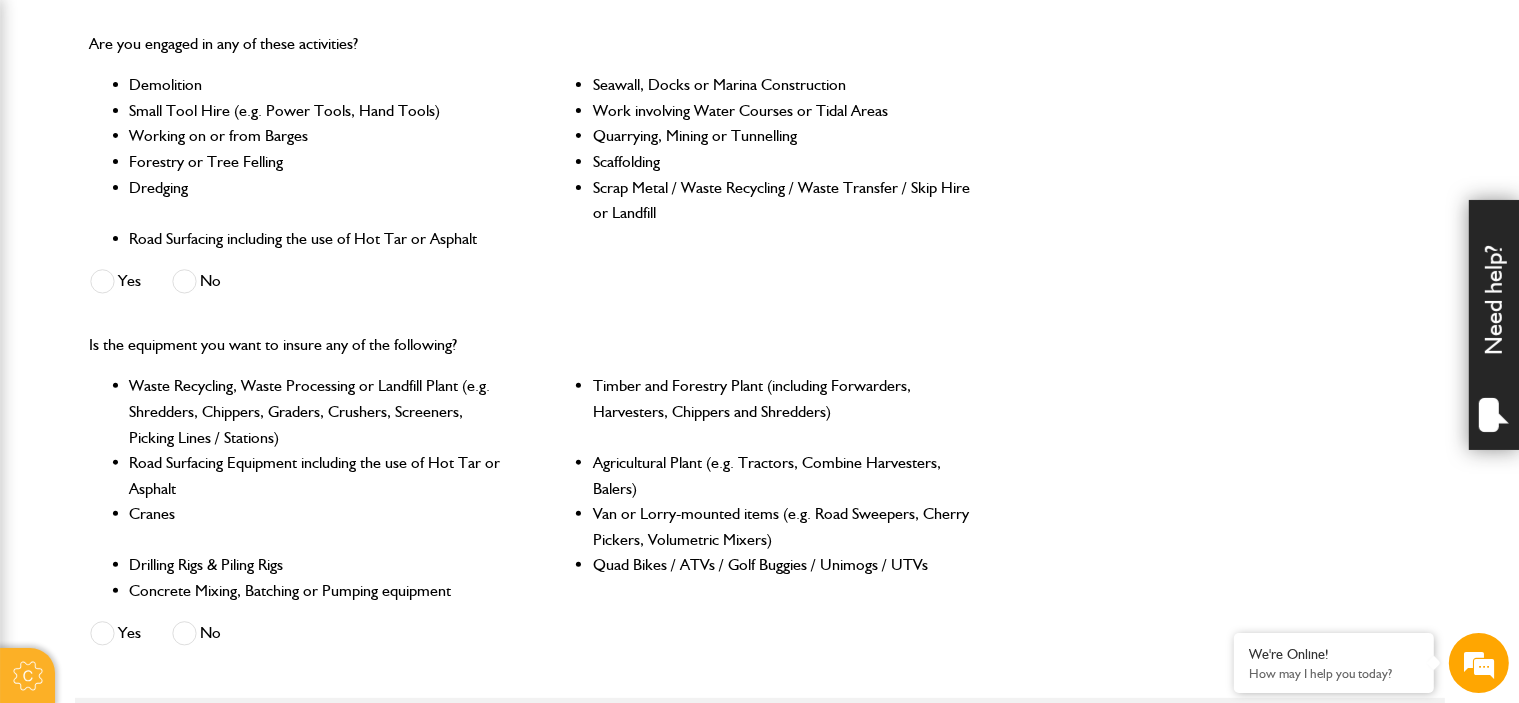scroll, scrollTop: 700, scrollLeft: 0, axis: vertical 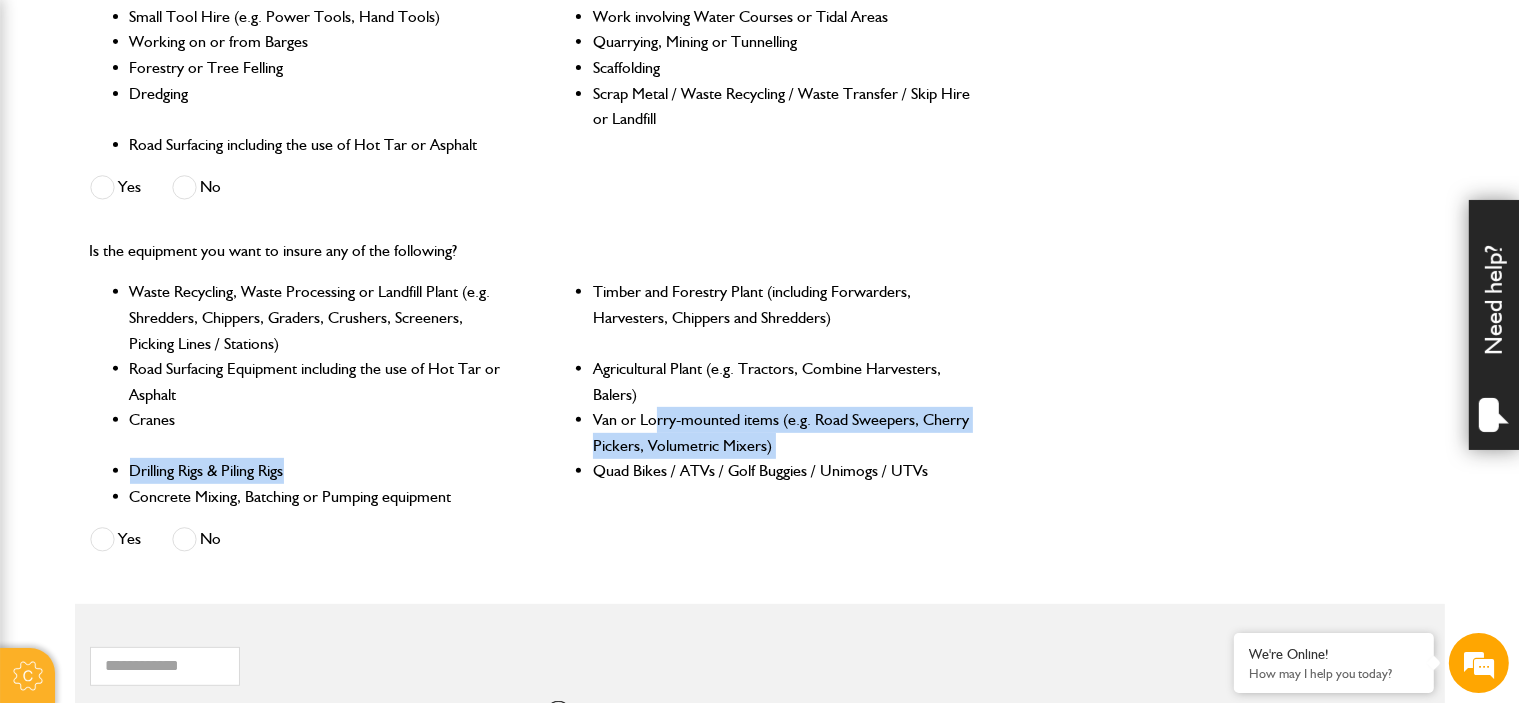 drag, startPoint x: 659, startPoint y: 422, endPoint x: 300, endPoint y: 466, distance: 361.68634 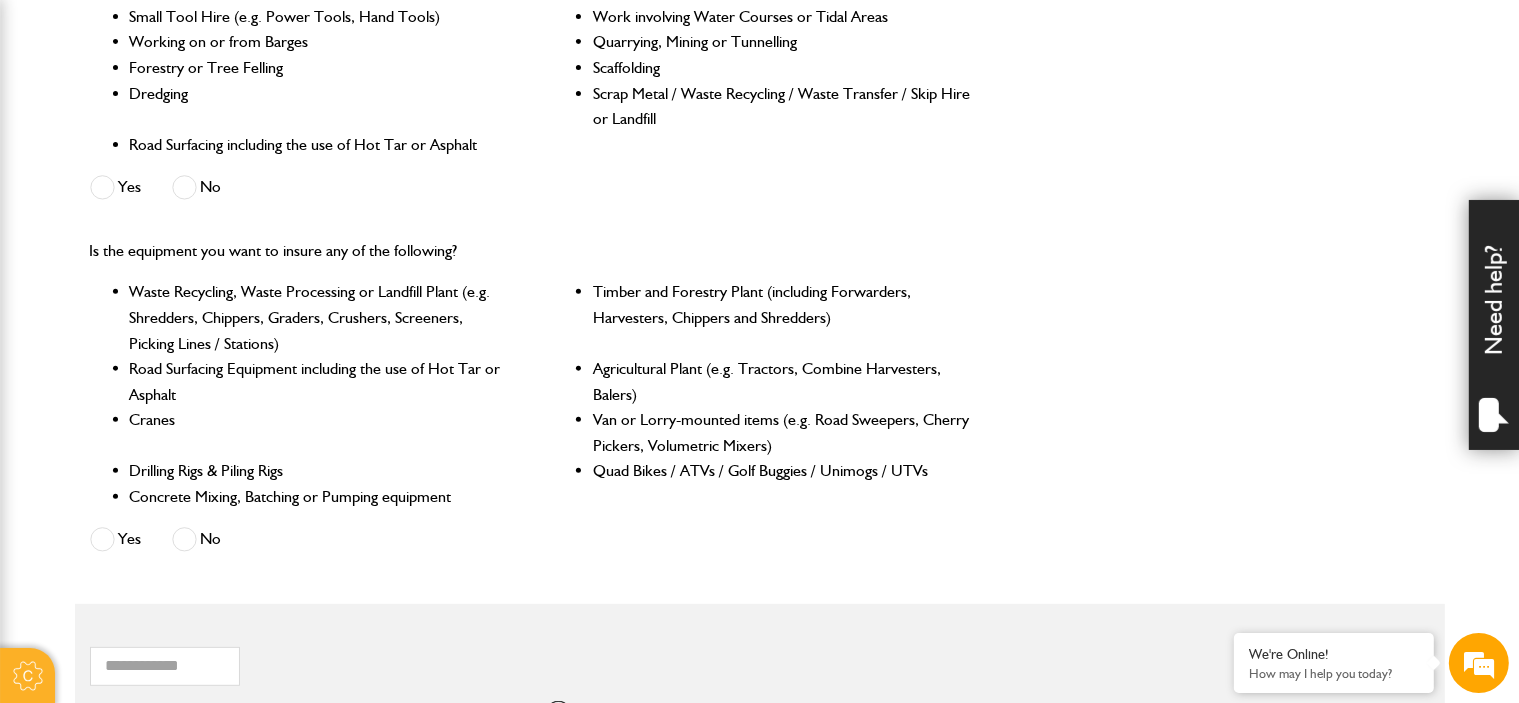 click on "Cranes" at bounding box center (319, 432) 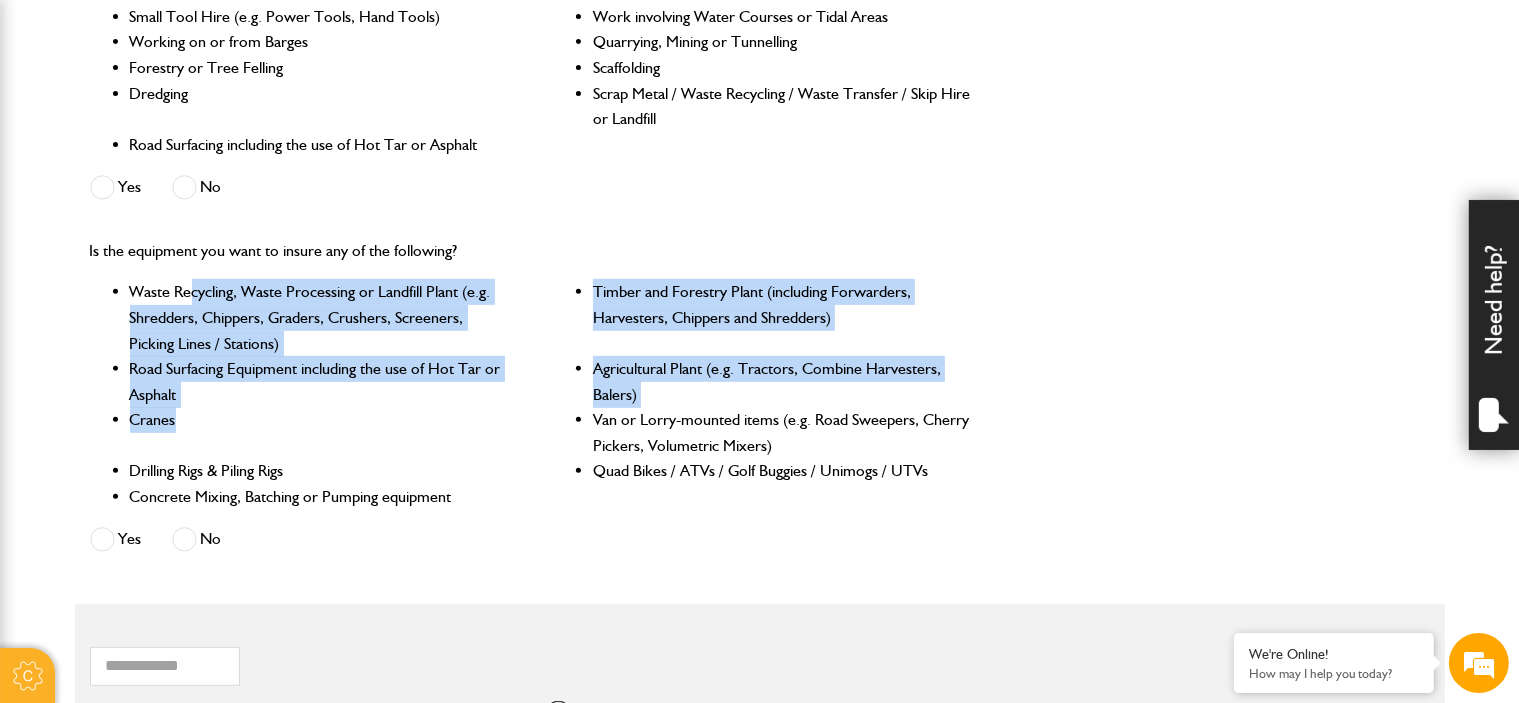 drag, startPoint x: 189, startPoint y: 295, endPoint x: 292, endPoint y: 437, distance: 175.42235 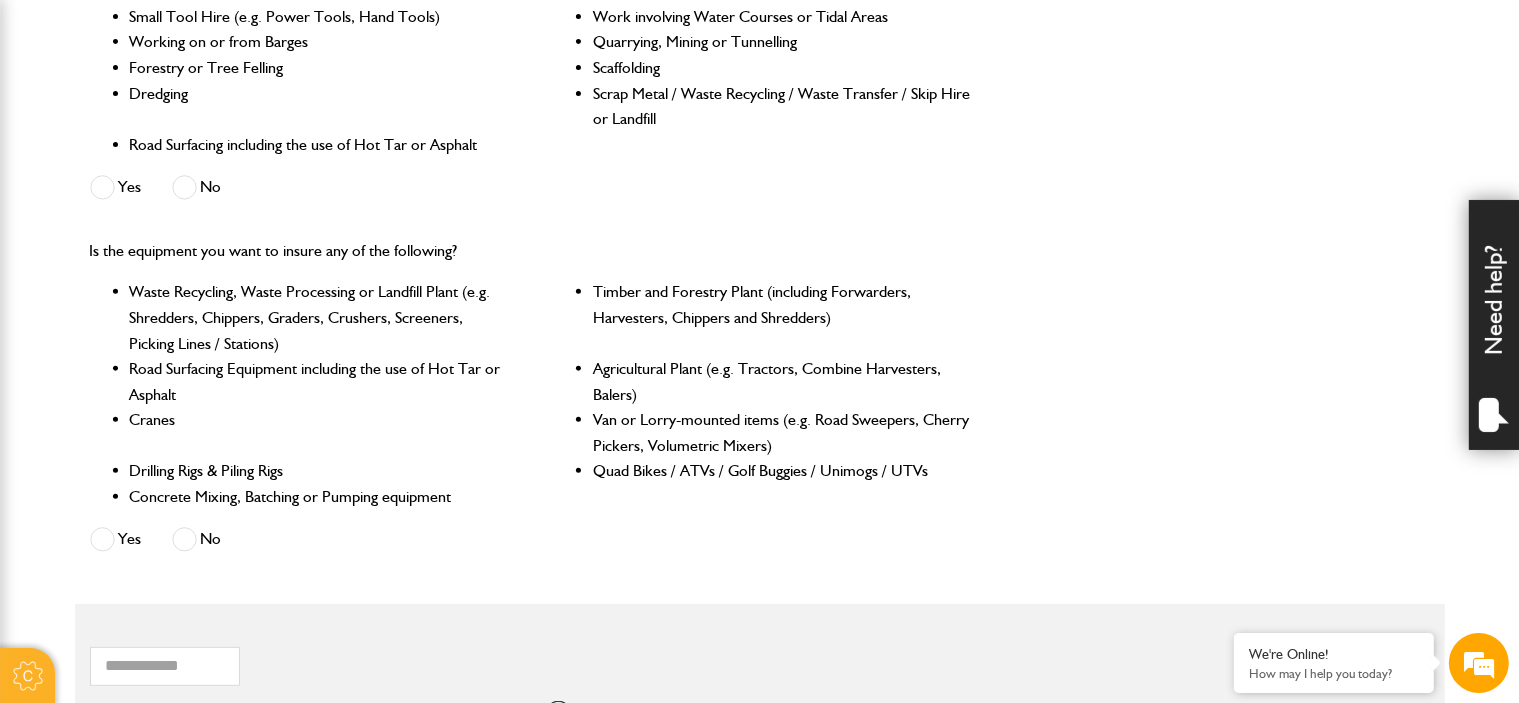 click at bounding box center (184, 539) 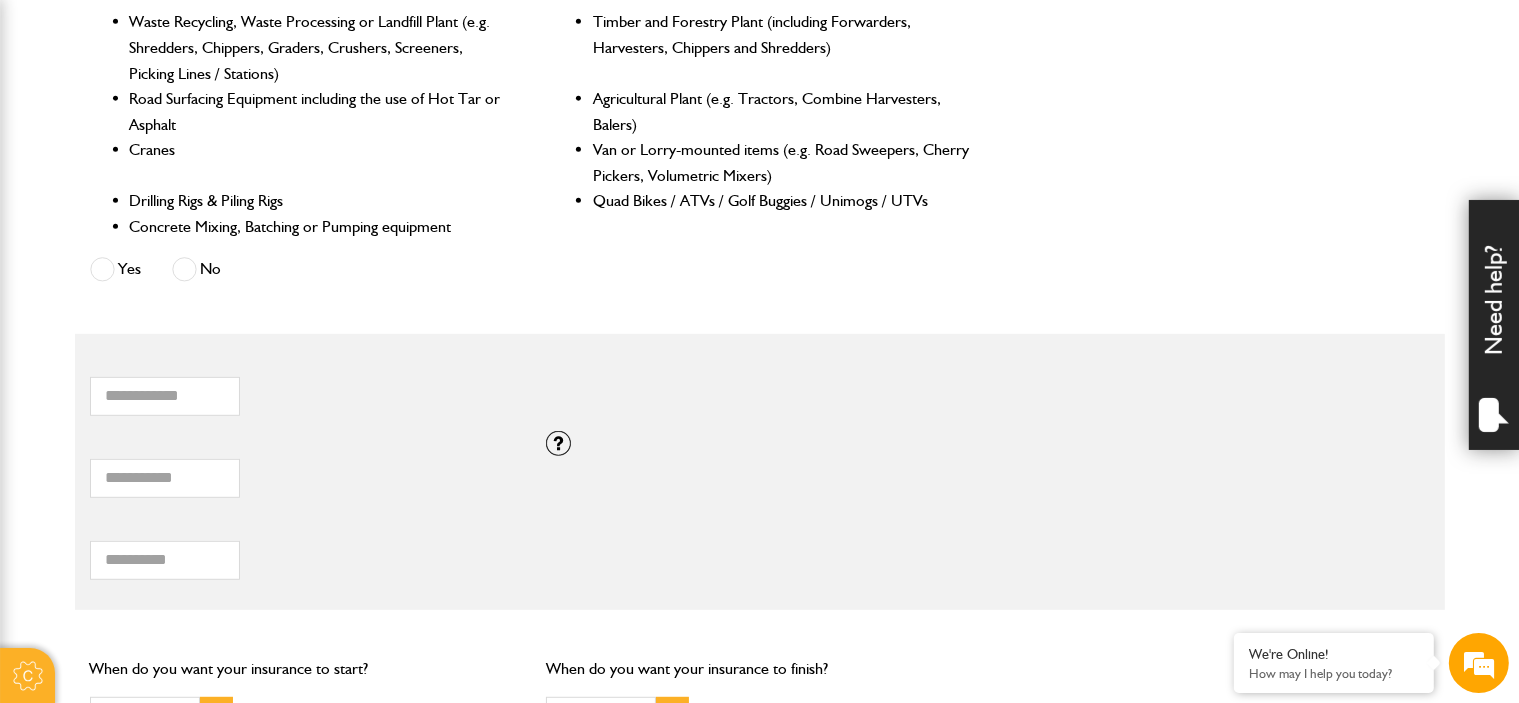 scroll, scrollTop: 1000, scrollLeft: 0, axis: vertical 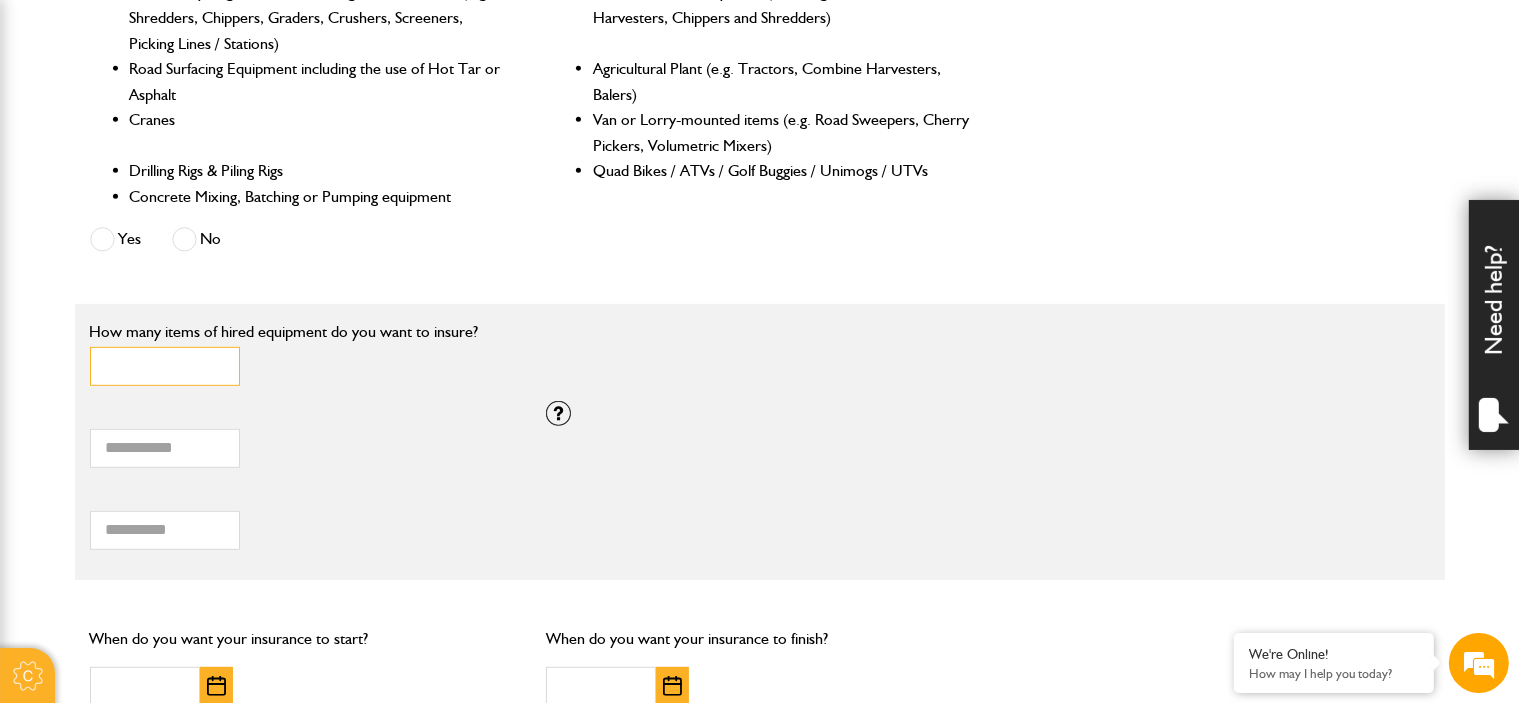 click on "*" at bounding box center (165, 366) 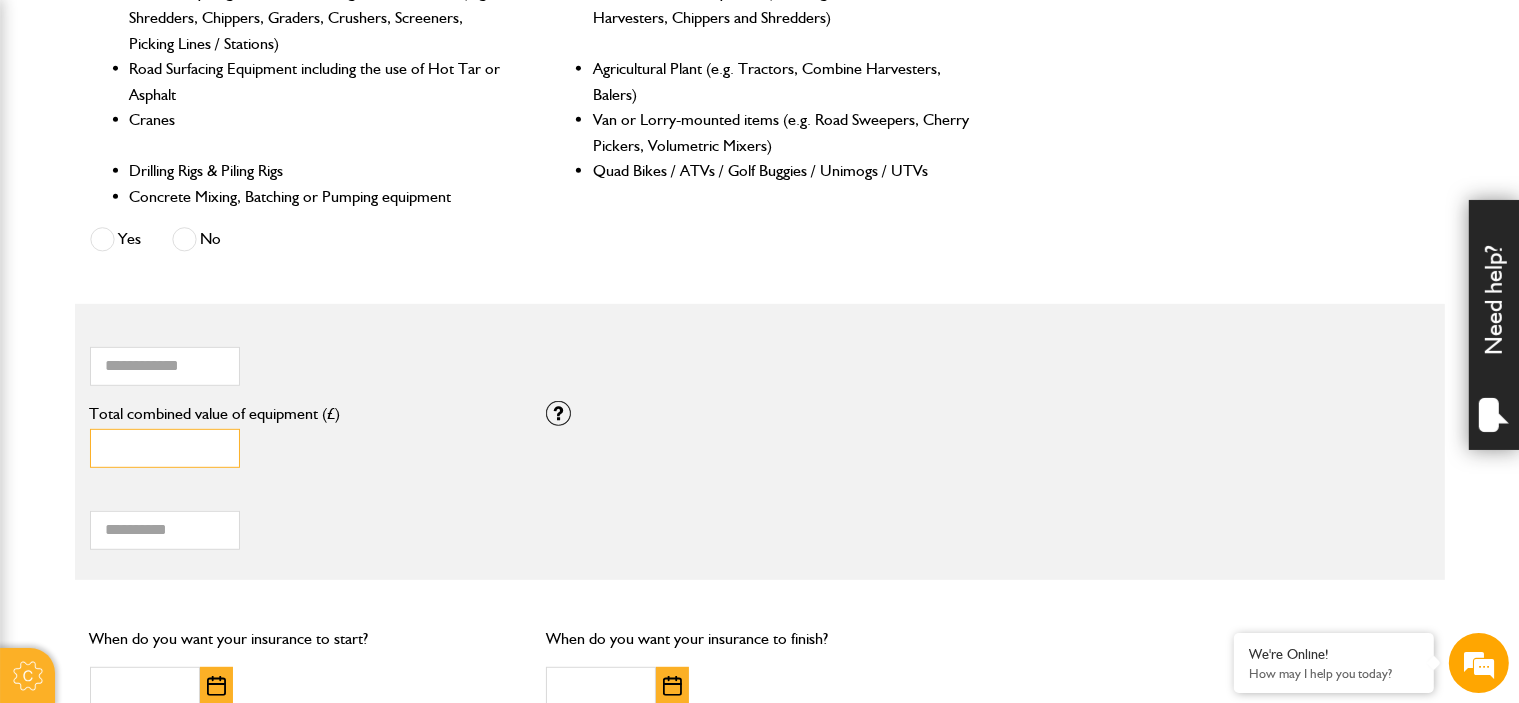 click on "*" at bounding box center (165, 448) 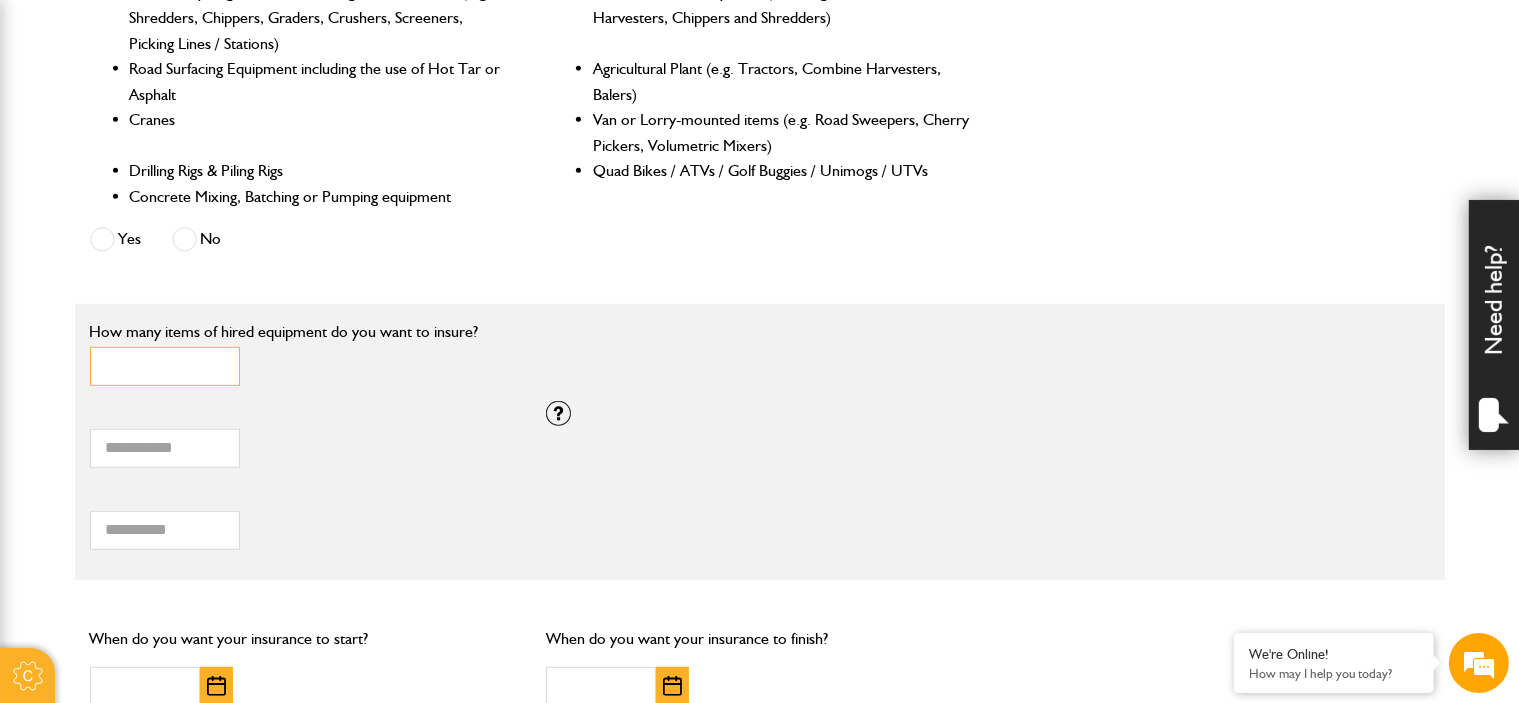 click on "*" at bounding box center (165, 366) 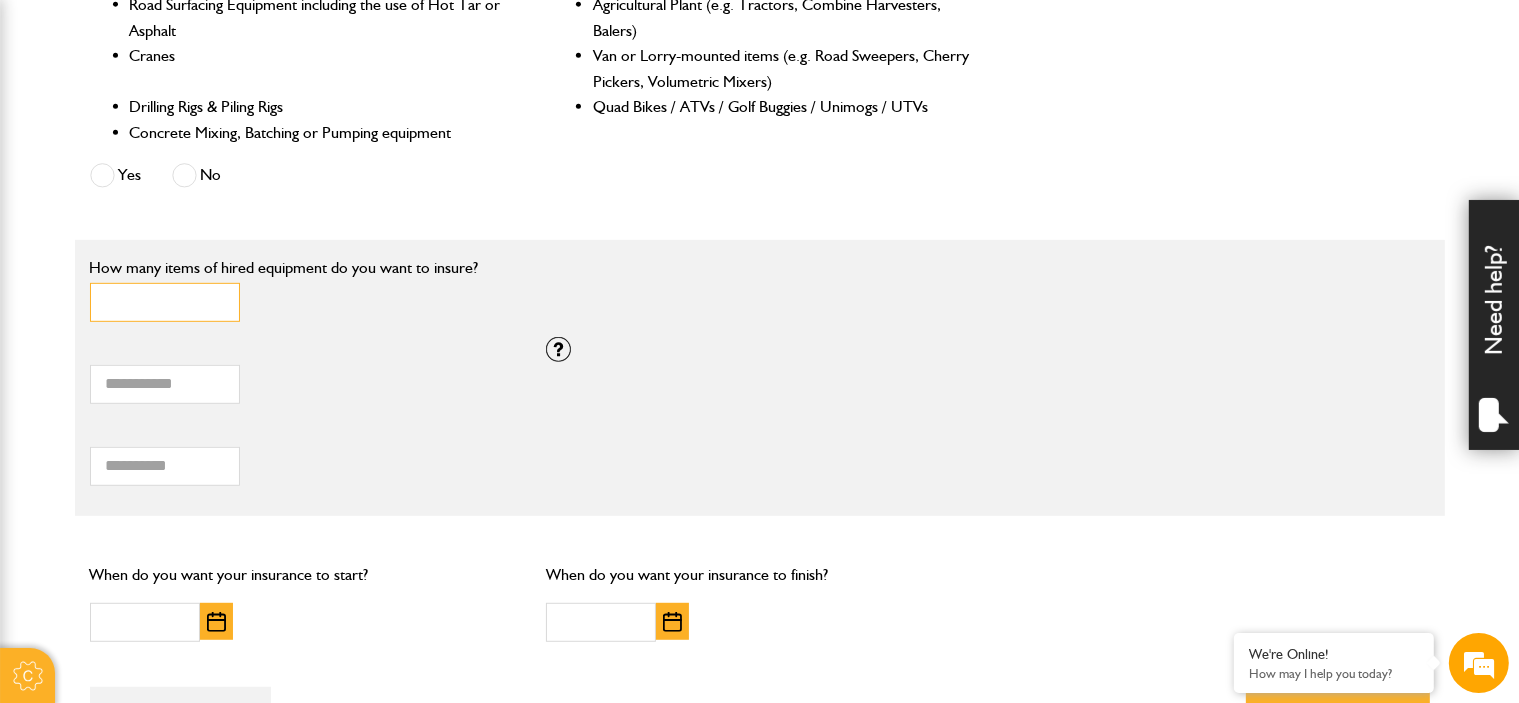 scroll, scrollTop: 1100, scrollLeft: 0, axis: vertical 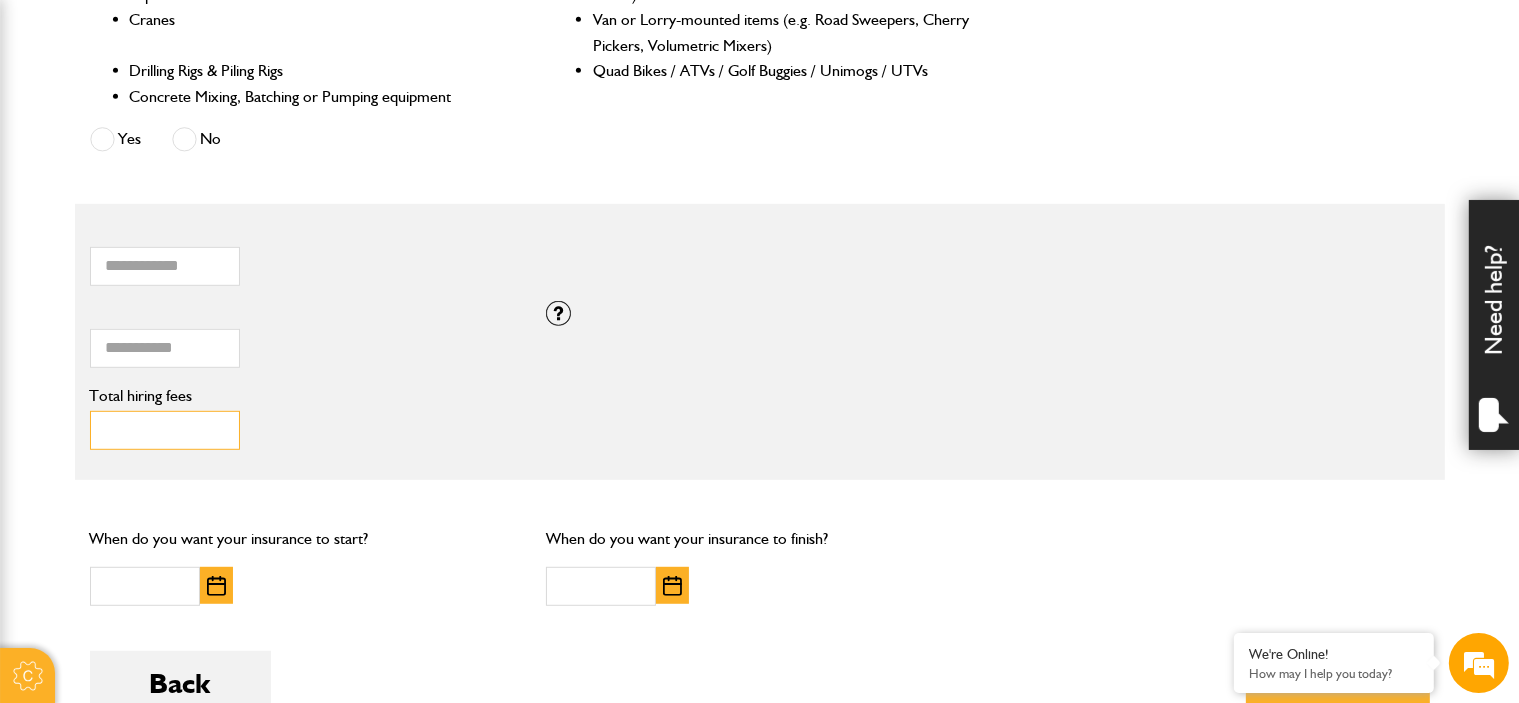 click on "Total hiring fees" at bounding box center (165, 430) 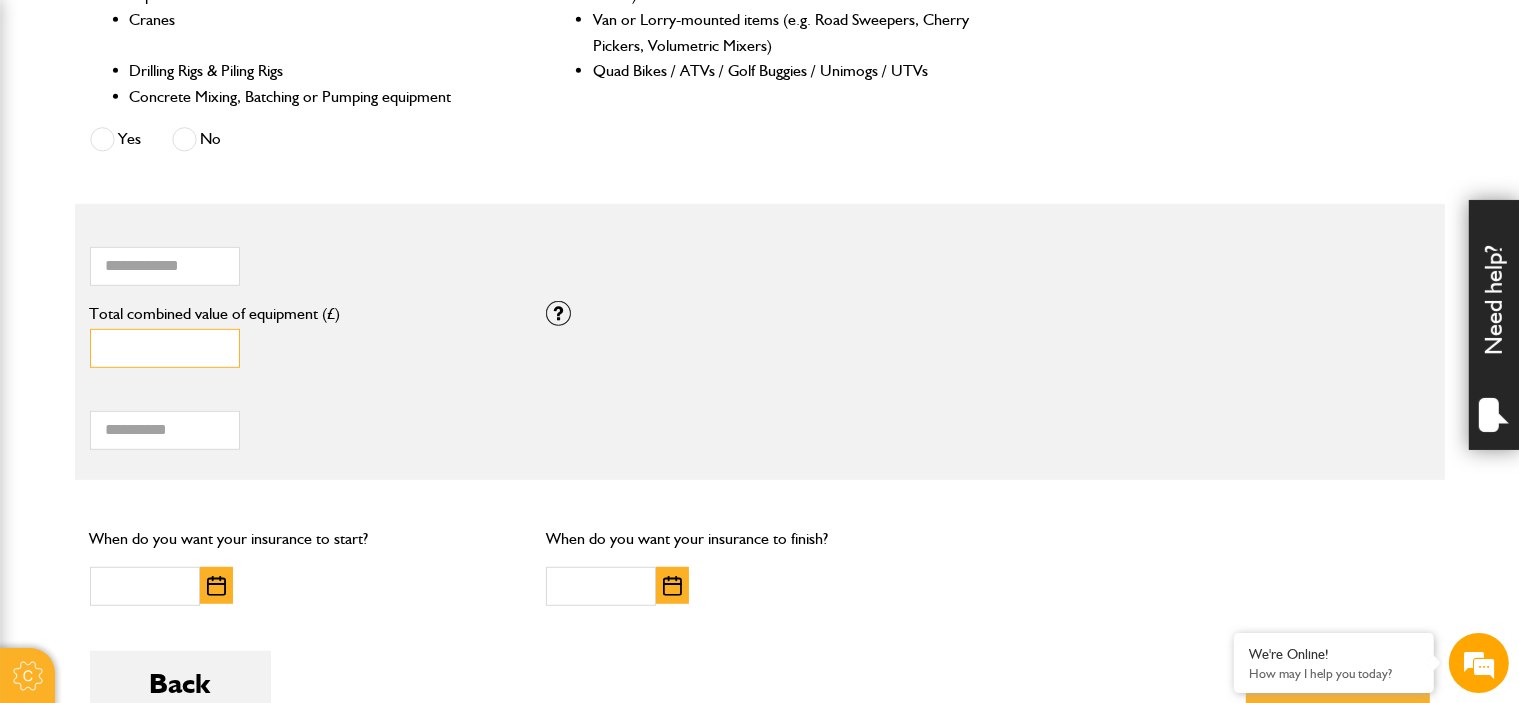 drag, startPoint x: 168, startPoint y: 352, endPoint x: 4, endPoint y: 359, distance: 164.14932 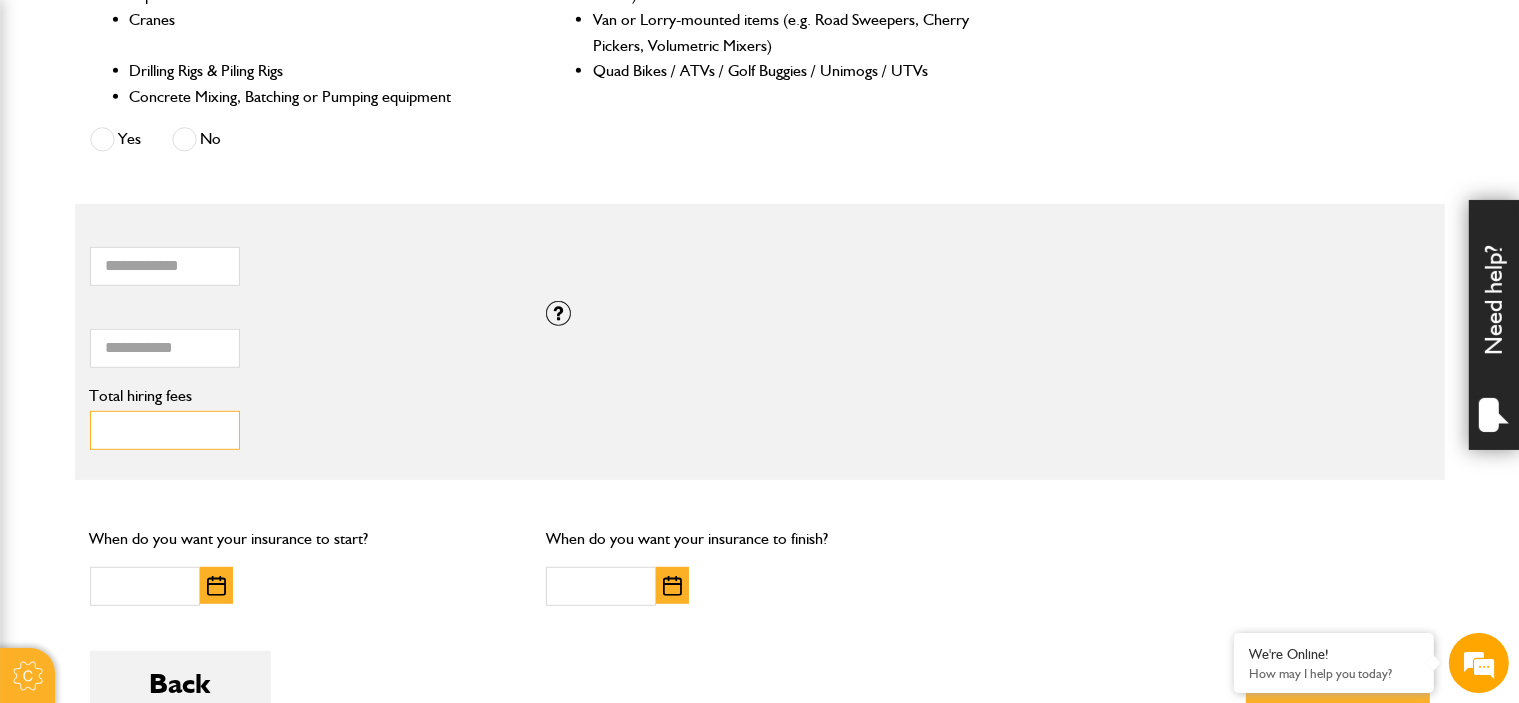 click on "Total hiring fees" at bounding box center (165, 430) 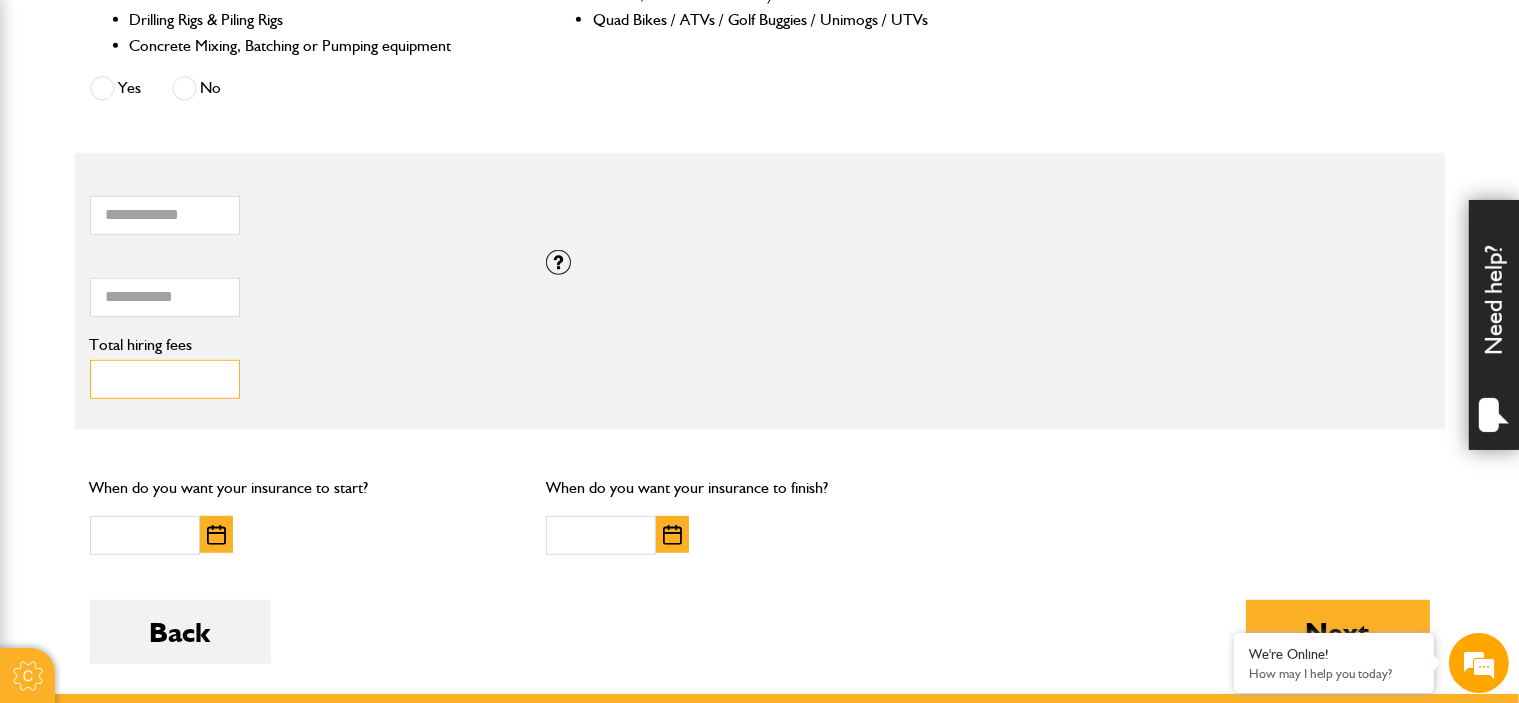 scroll, scrollTop: 1200, scrollLeft: 0, axis: vertical 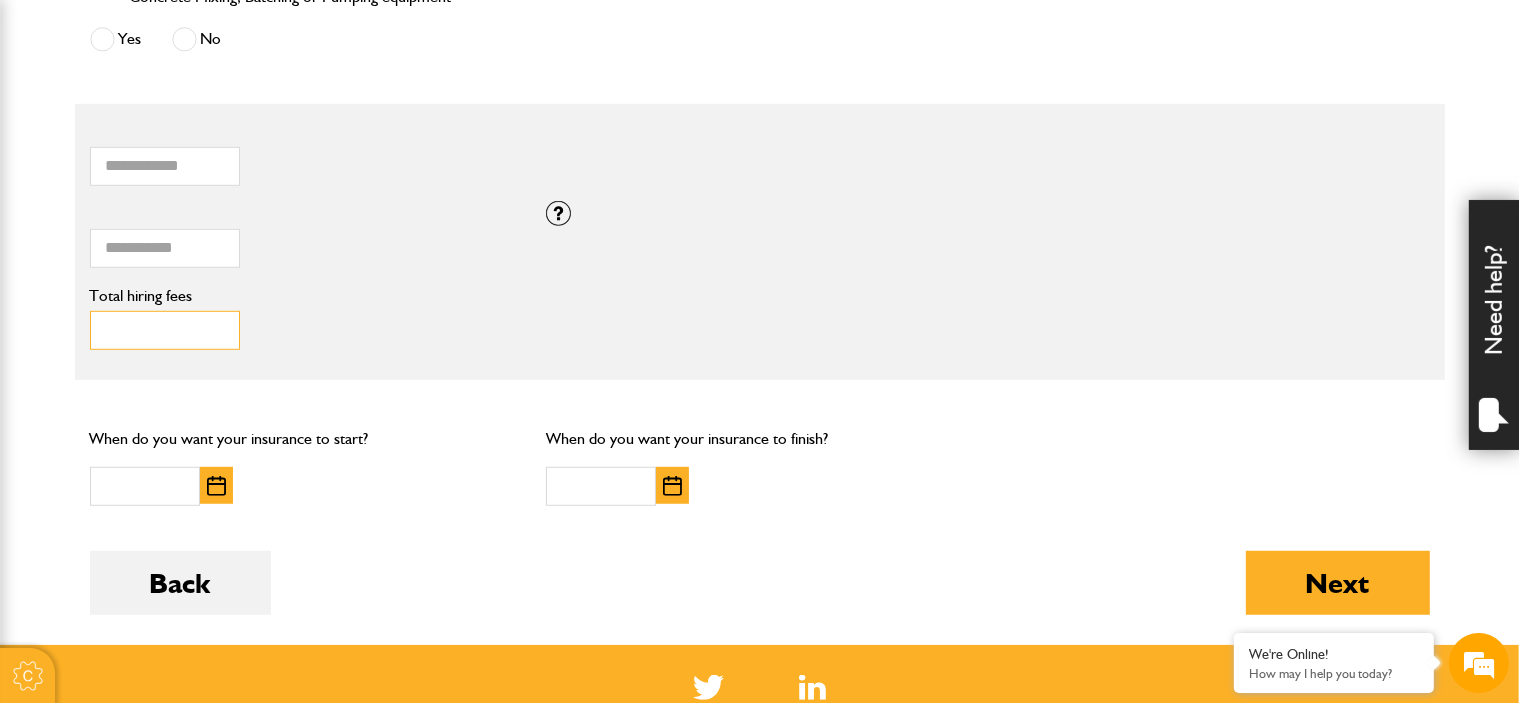 type on "**" 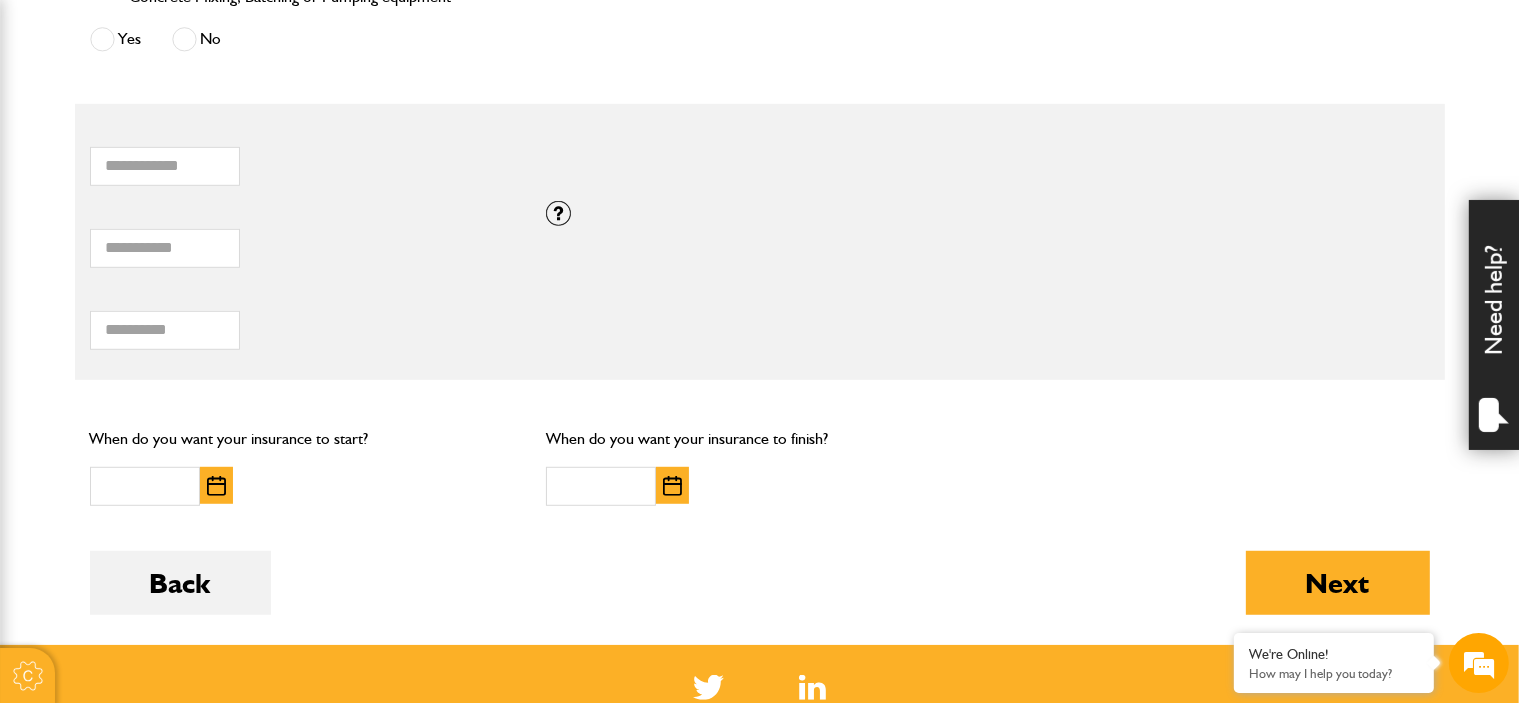 click at bounding box center [216, 486] 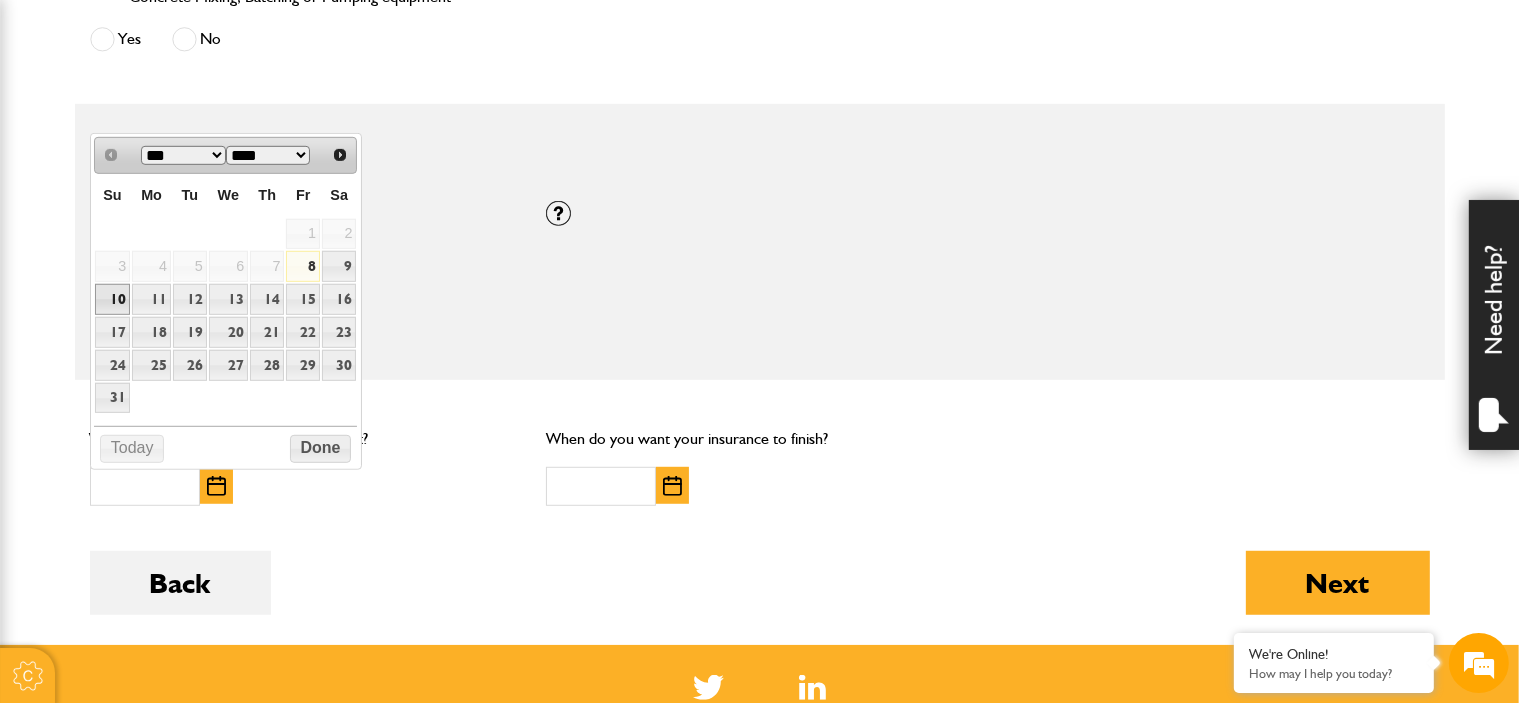 click on "10" at bounding box center (112, 299) 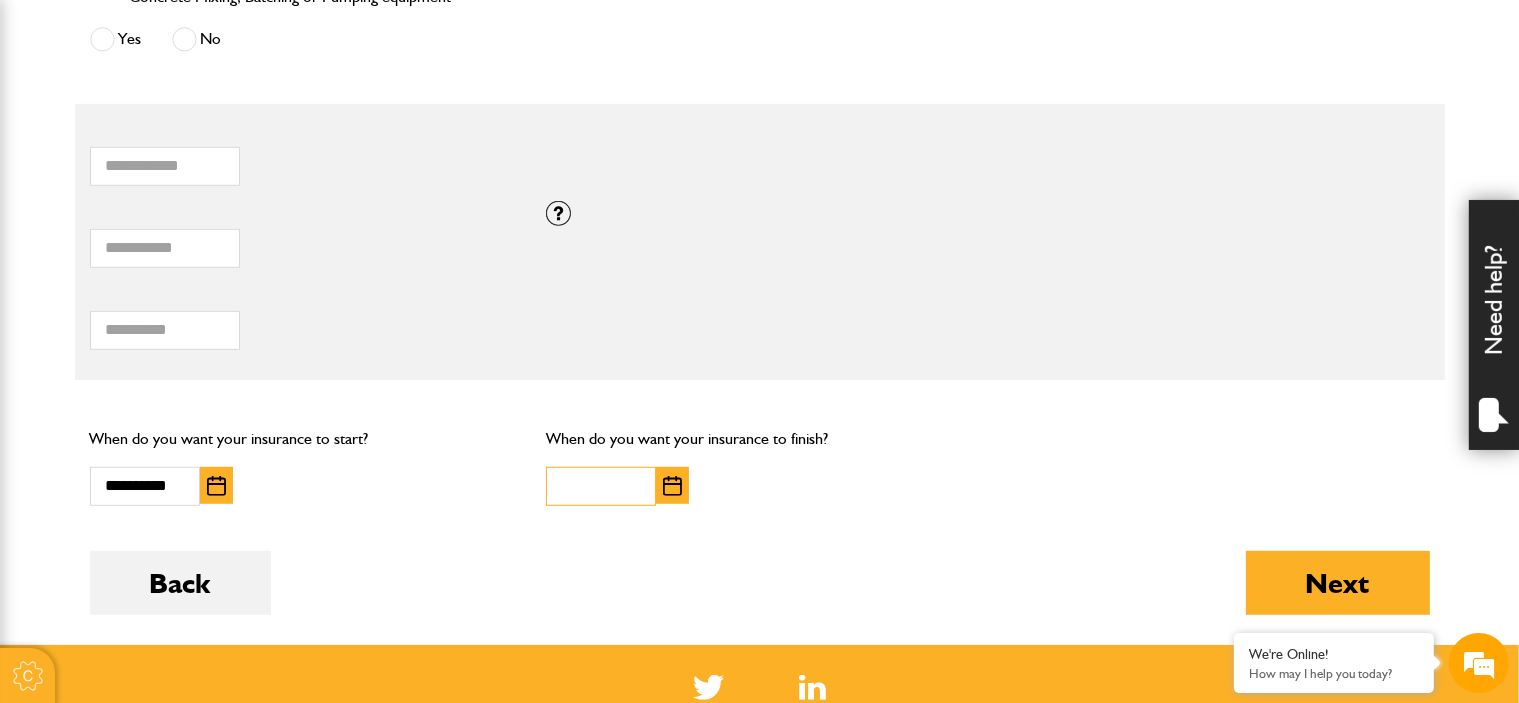 click at bounding box center (601, 486) 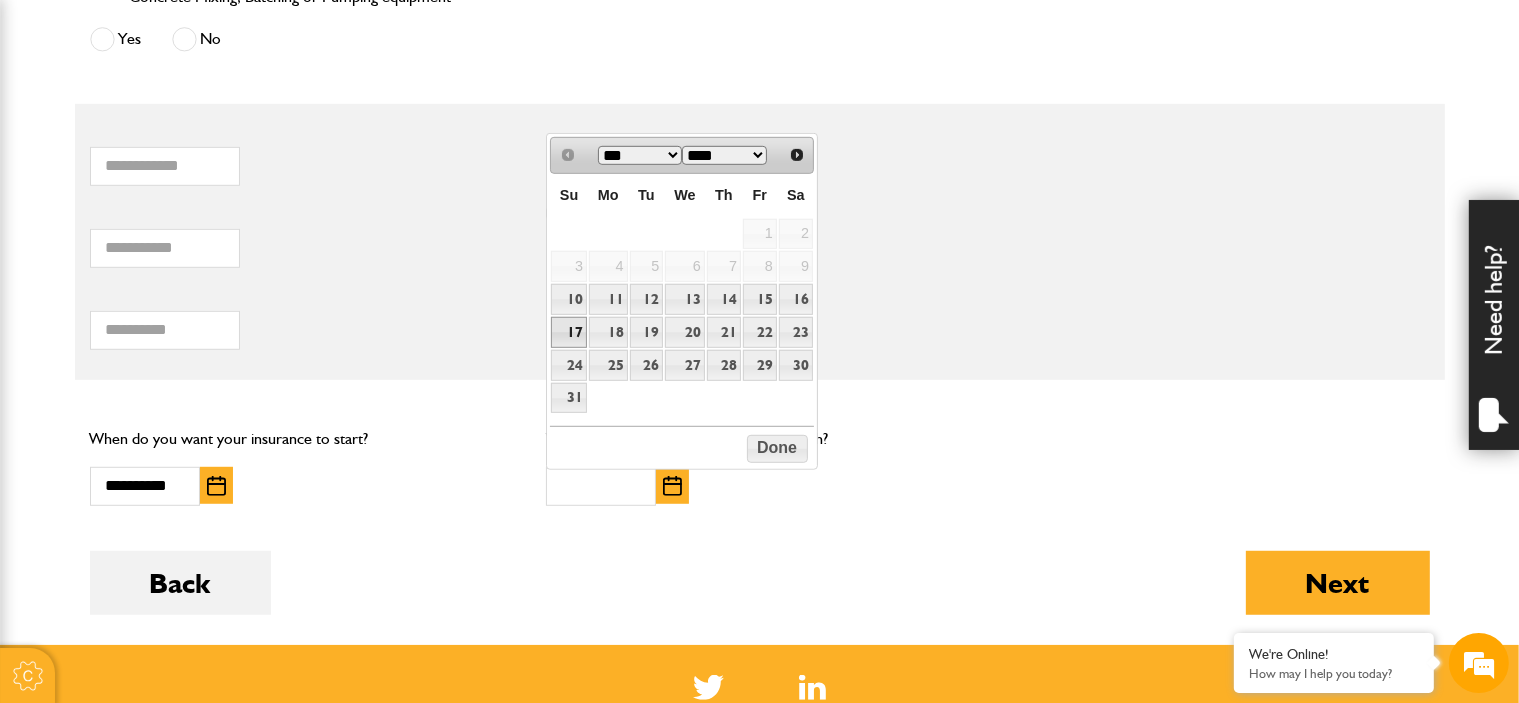 click on "17" at bounding box center [568, 332] 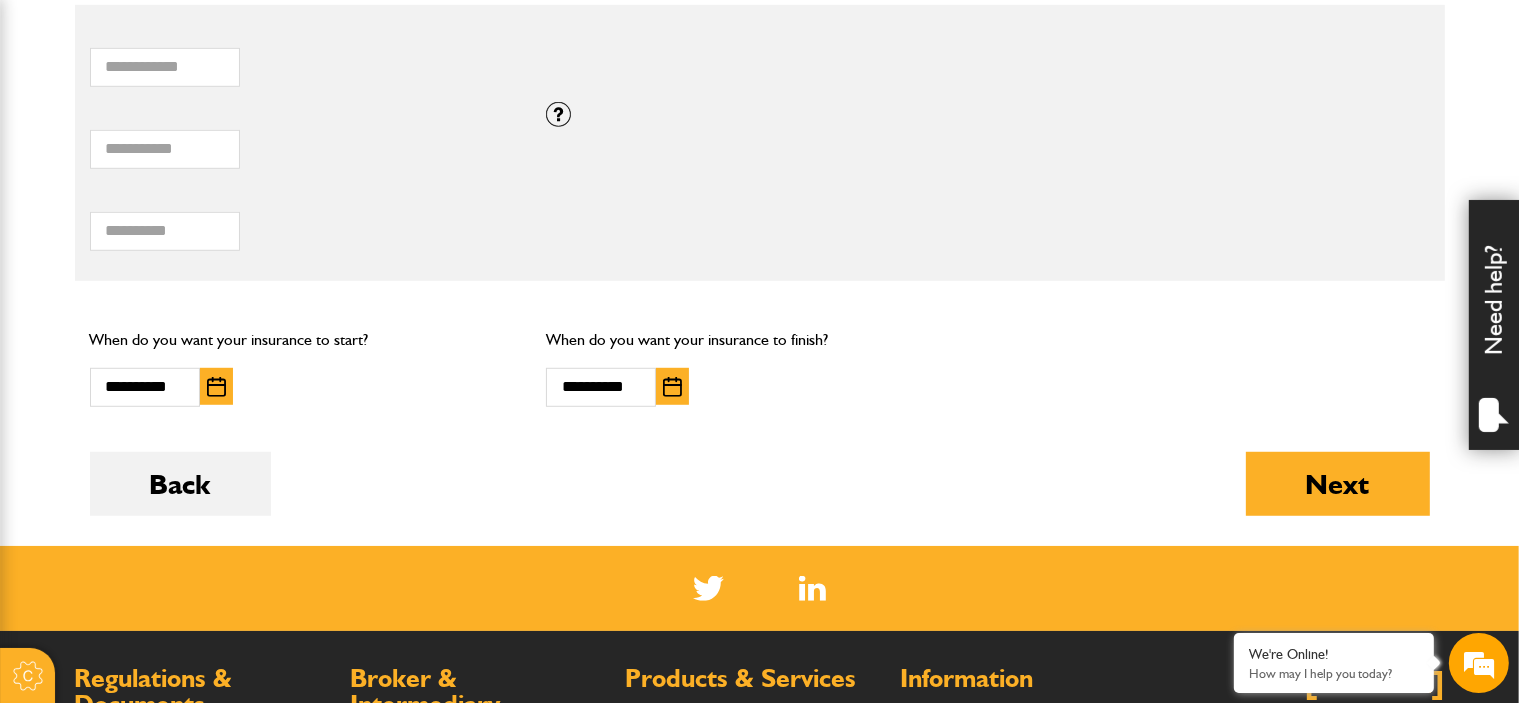 scroll, scrollTop: 1300, scrollLeft: 0, axis: vertical 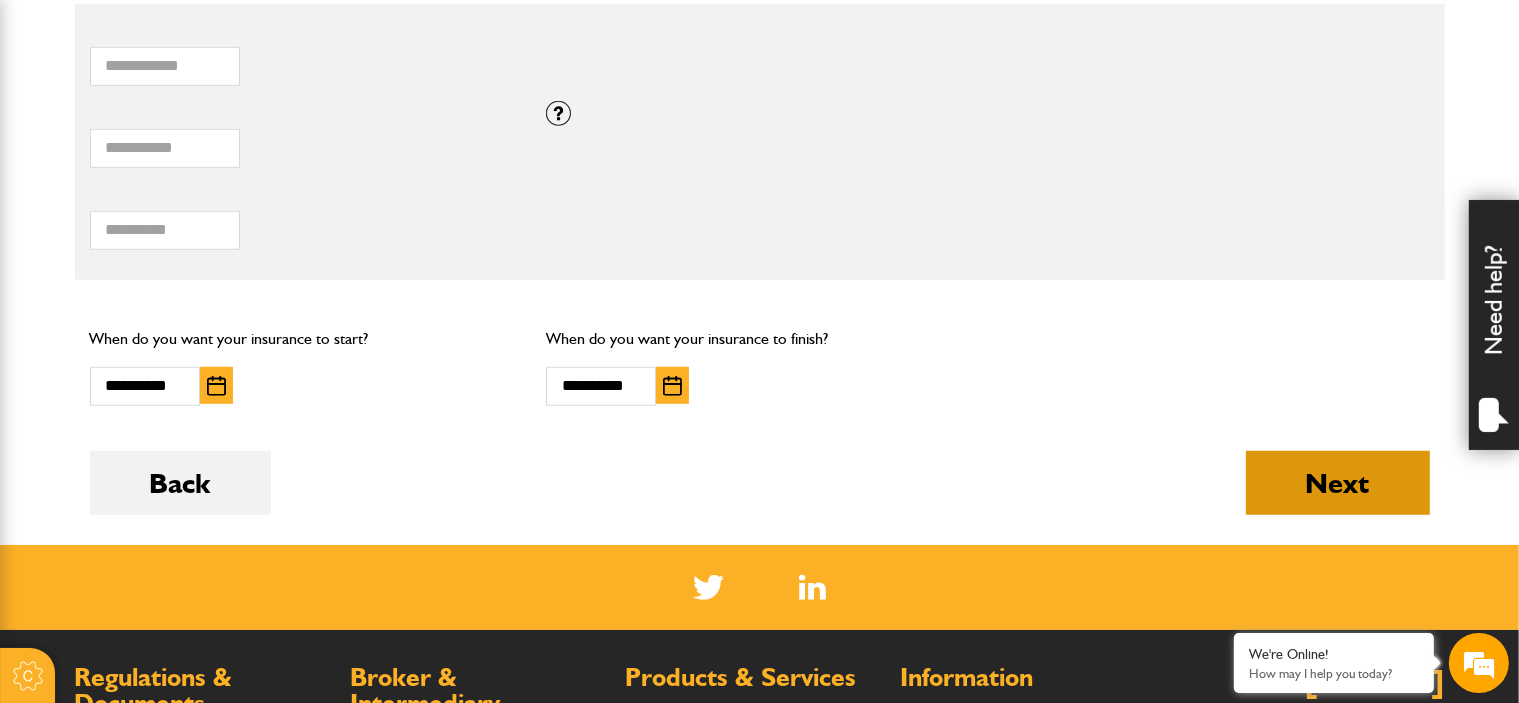 click on "Next" at bounding box center (1338, 483) 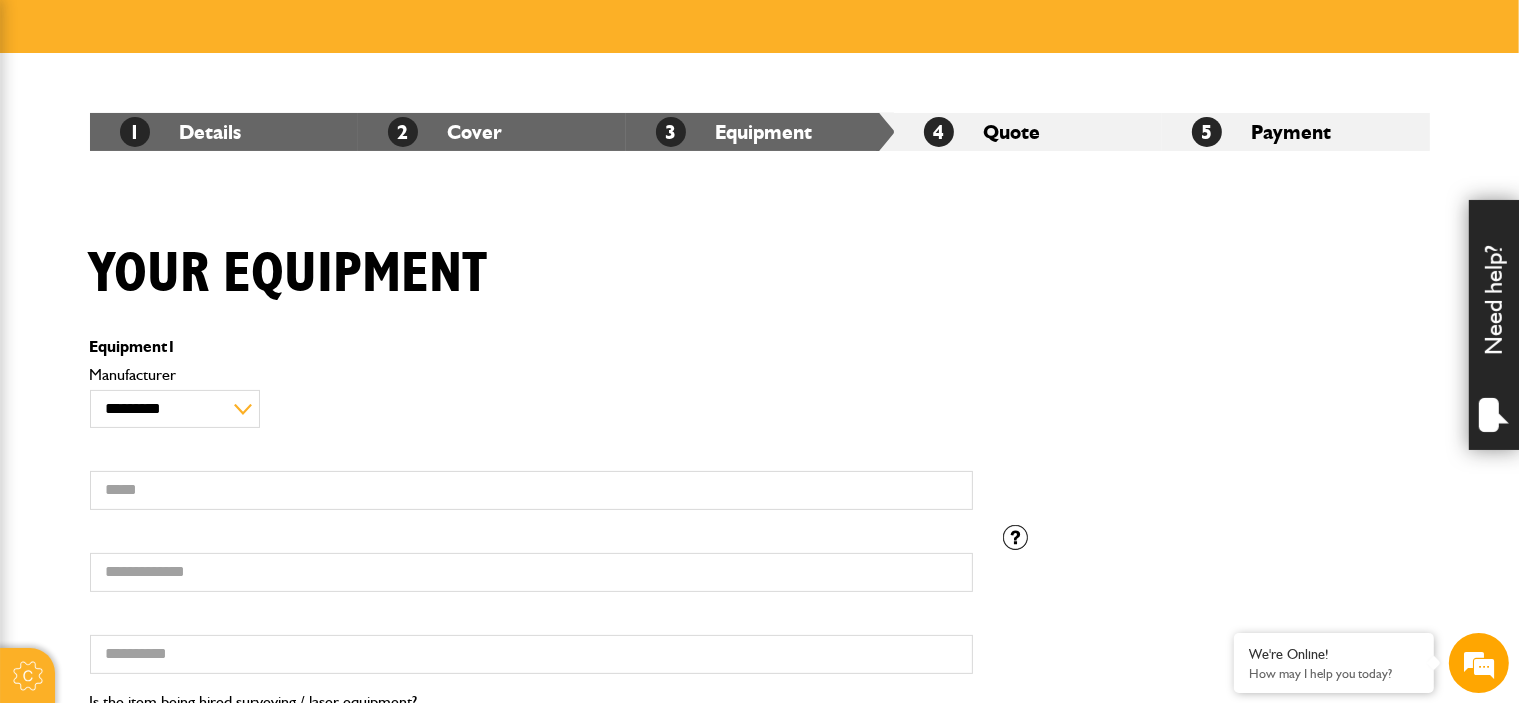 scroll, scrollTop: 500, scrollLeft: 0, axis: vertical 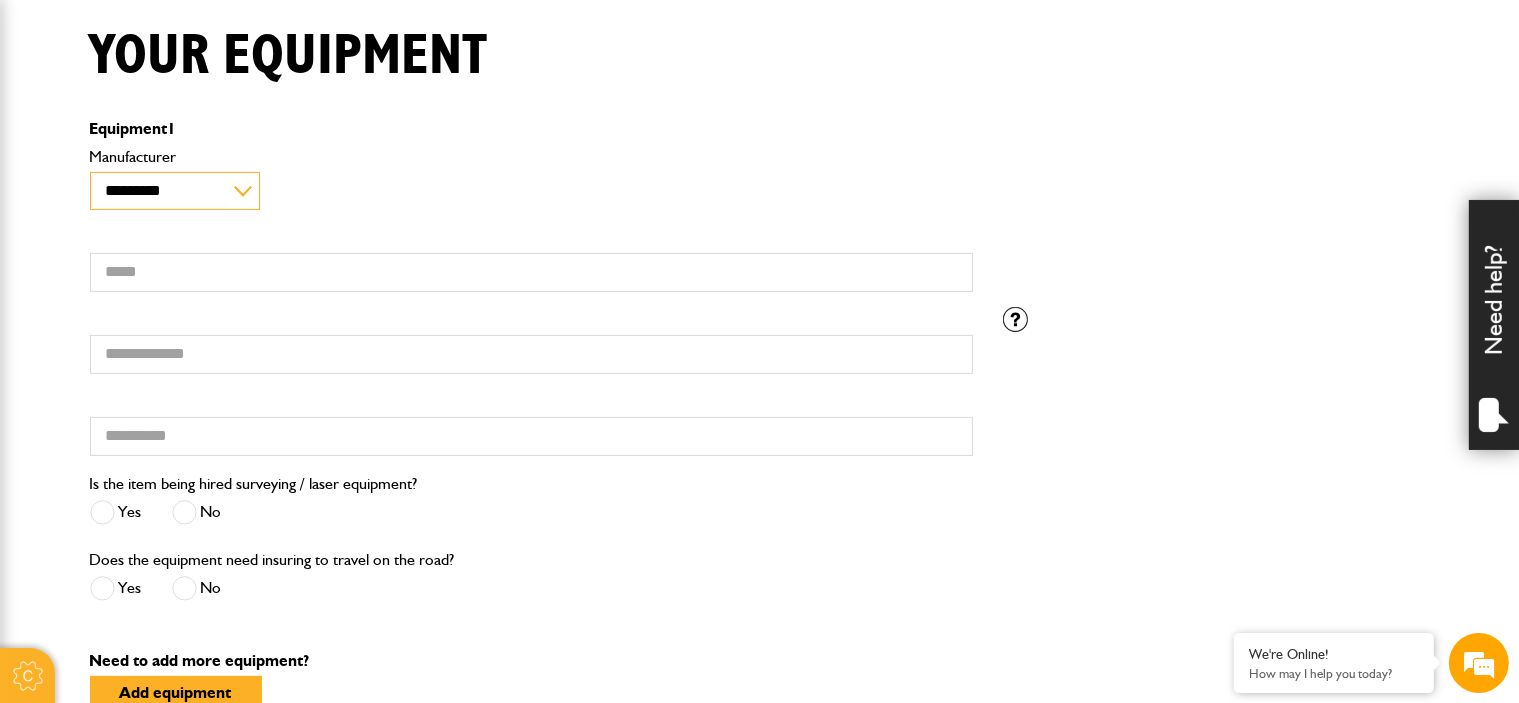 click on "**********" at bounding box center (175, 191) 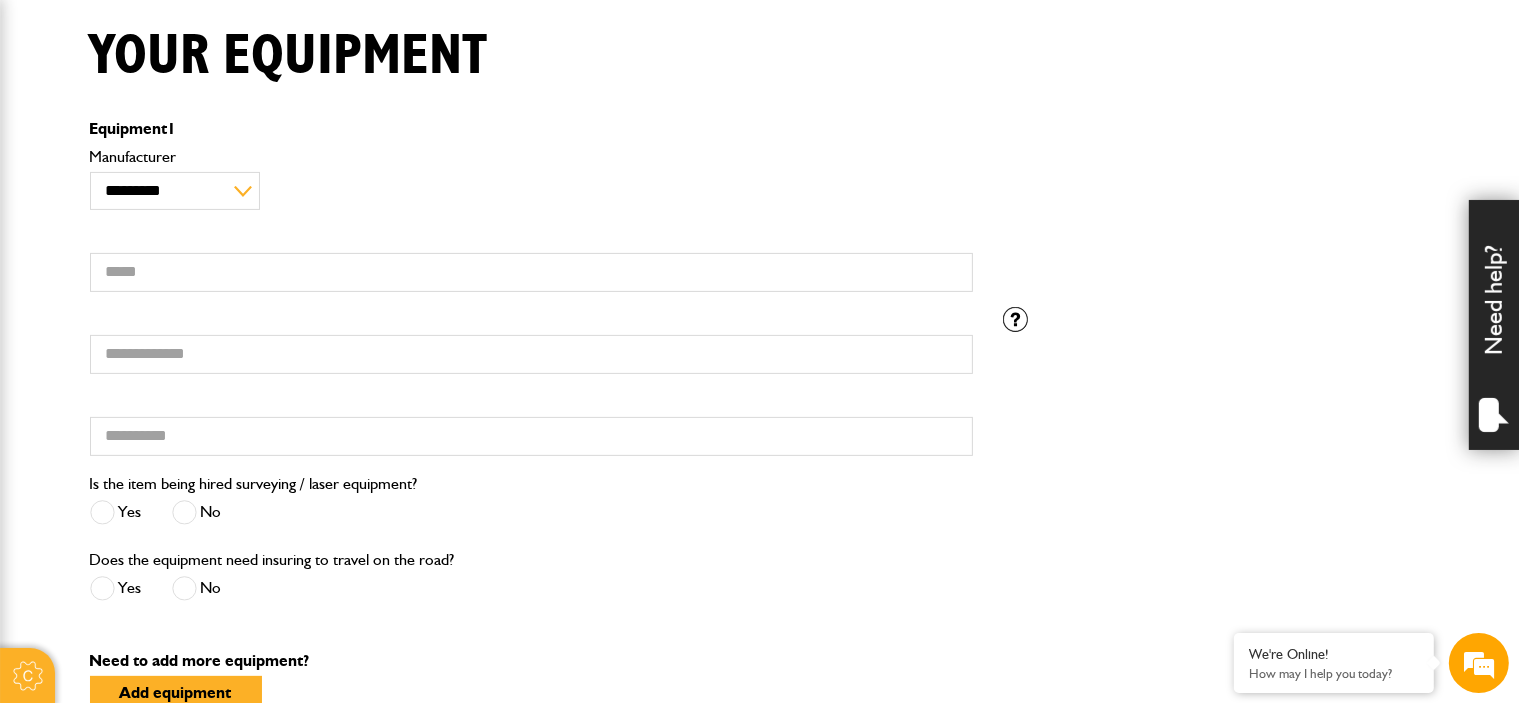 click on "**********" at bounding box center [531, 225] 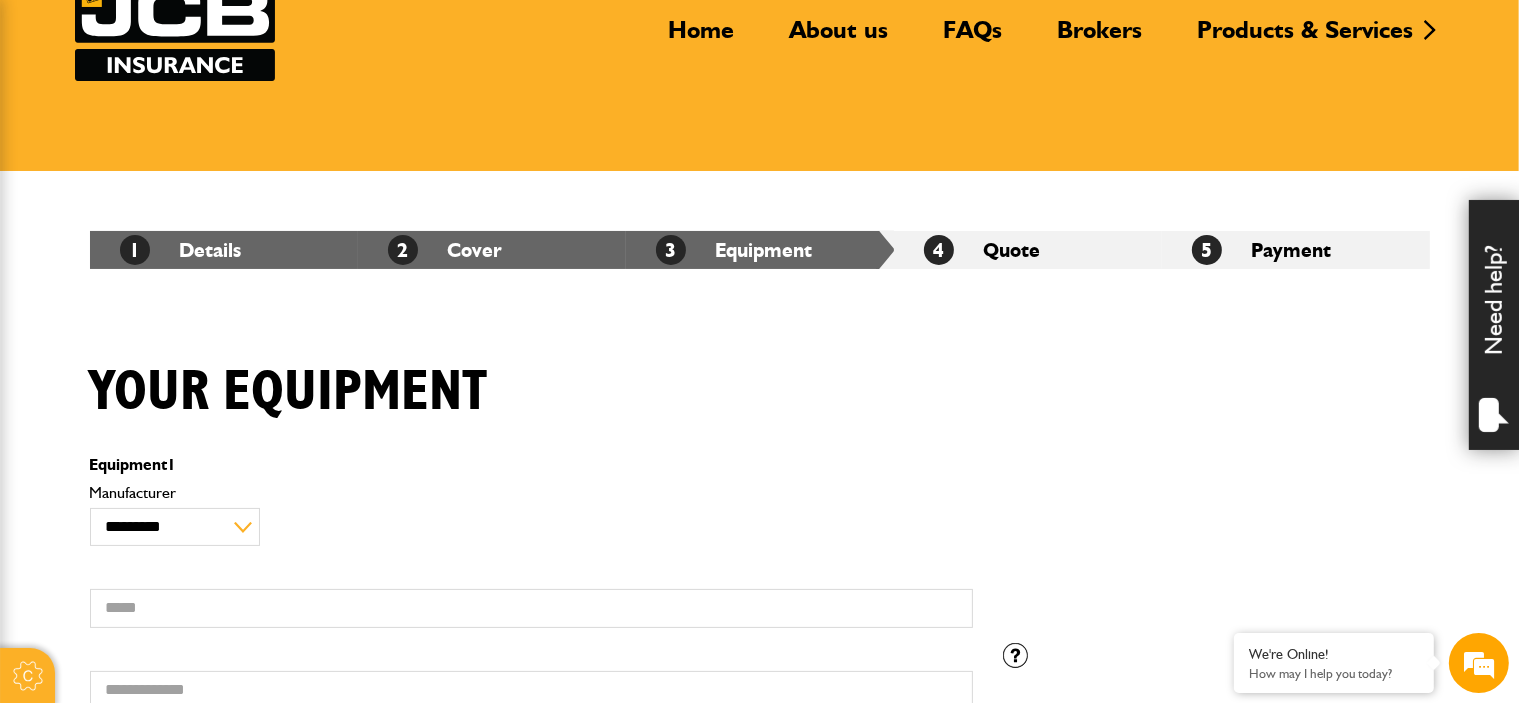 scroll, scrollTop: 300, scrollLeft: 0, axis: vertical 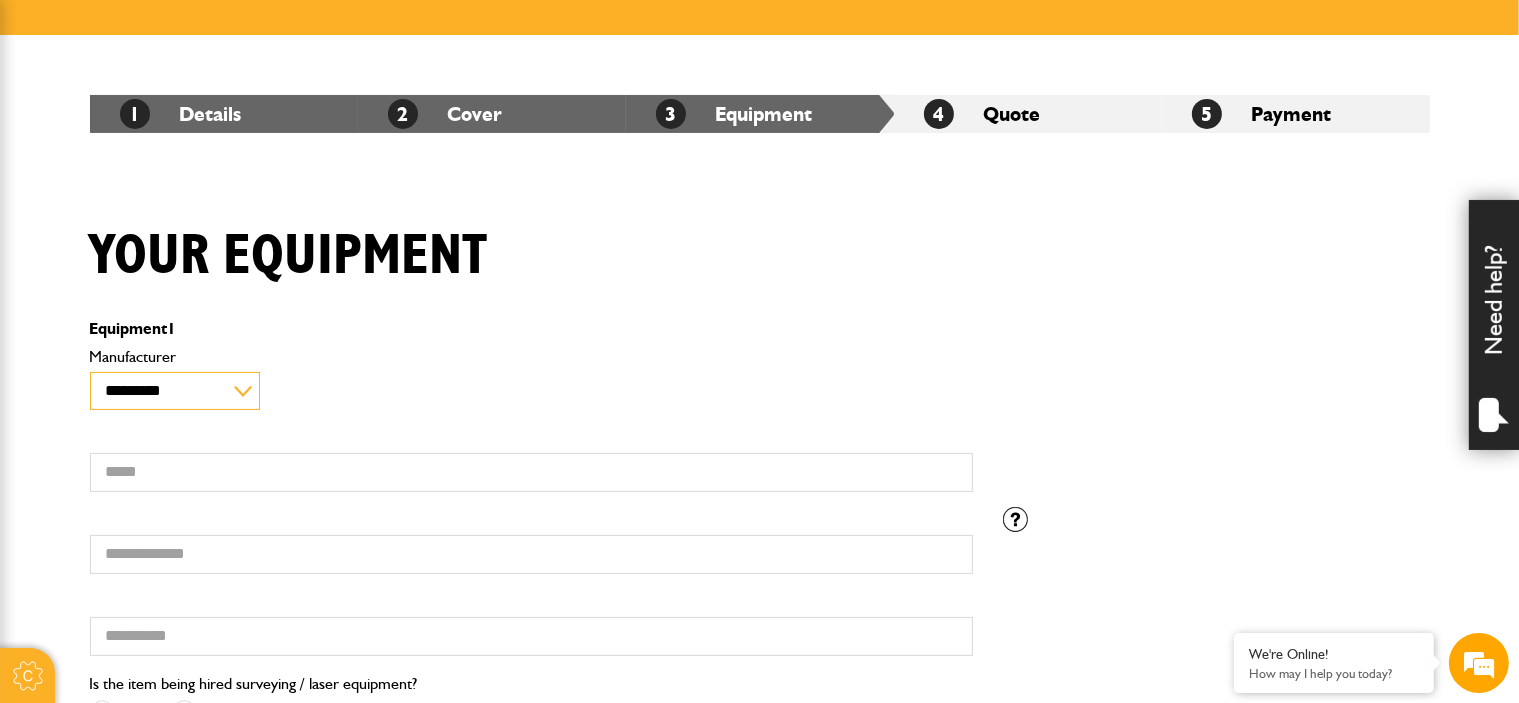 click on "**********" at bounding box center [175, 391] 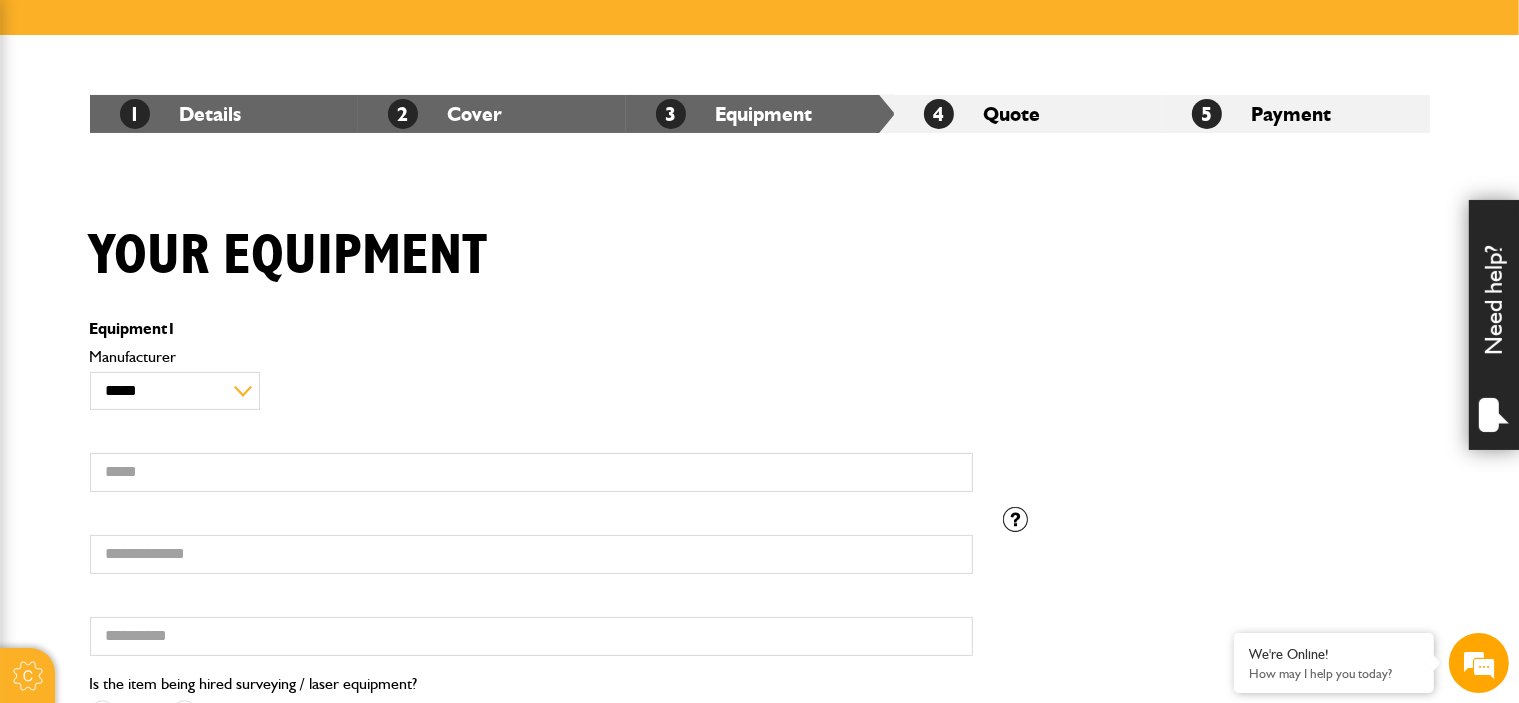 click on "Cookie Options You can control which cookies we use with the form below. Please see our  cookie policy  for more information. Allow all Essential These cookies are needed for essential functions. They can't be switched off and they don't store any of your information. Analytics These cookies gather anonymous usage information and they don't store any of your information. Switching off these cookies will mean we can't gather information to improve your experience of using our site. Functional These cookies enable basic functionality. Switching off these cookies will mean that areas of our website can't work properly. Advertising These cookies help us to learn what you're interested in so we can show you relevant adverts. Switching off these cookies will mean we can't show you any personalised adverts. Personalisation These cookies help us to learn what you're interested in so we can show you relevant content while you use our site. Save preferences
Broker Login" at bounding box center (759, 625) 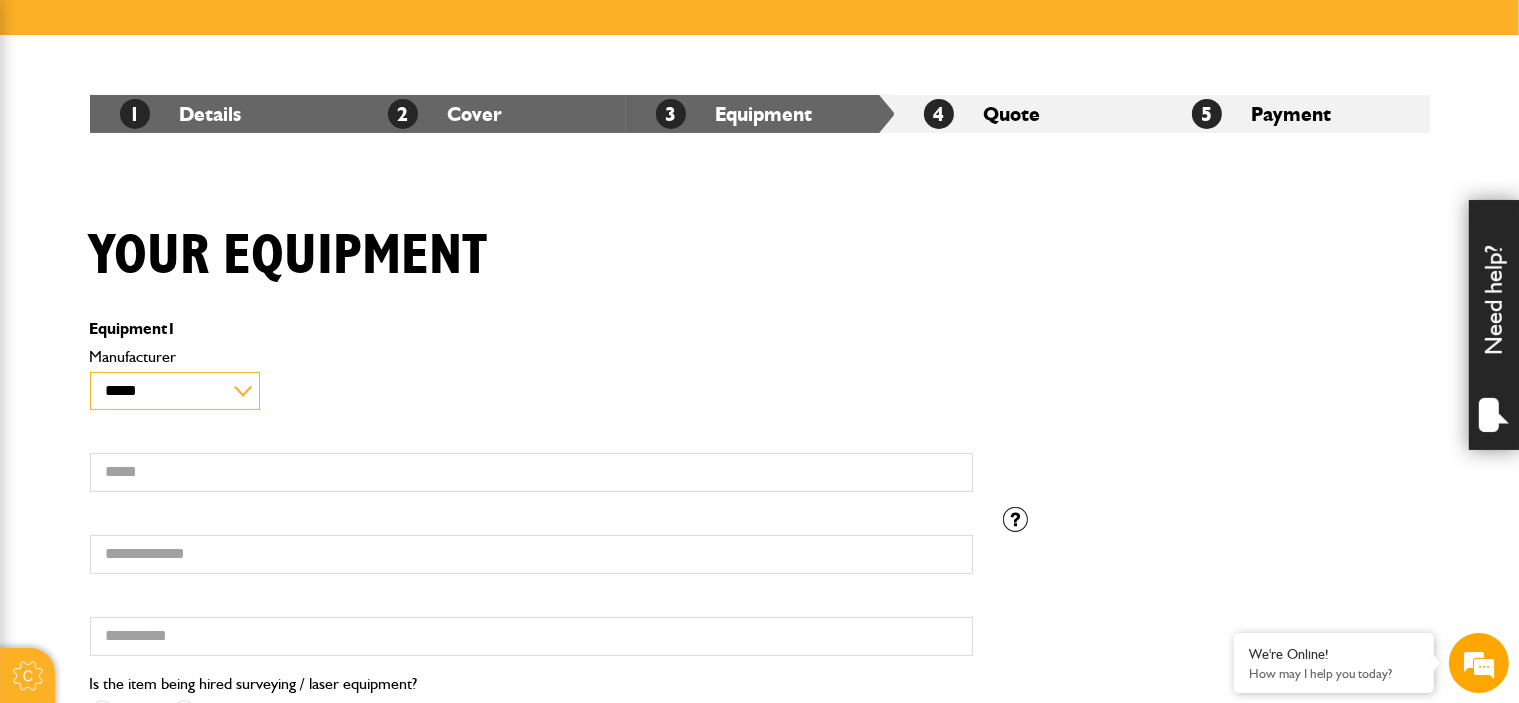 click on "**********" at bounding box center (175, 391) 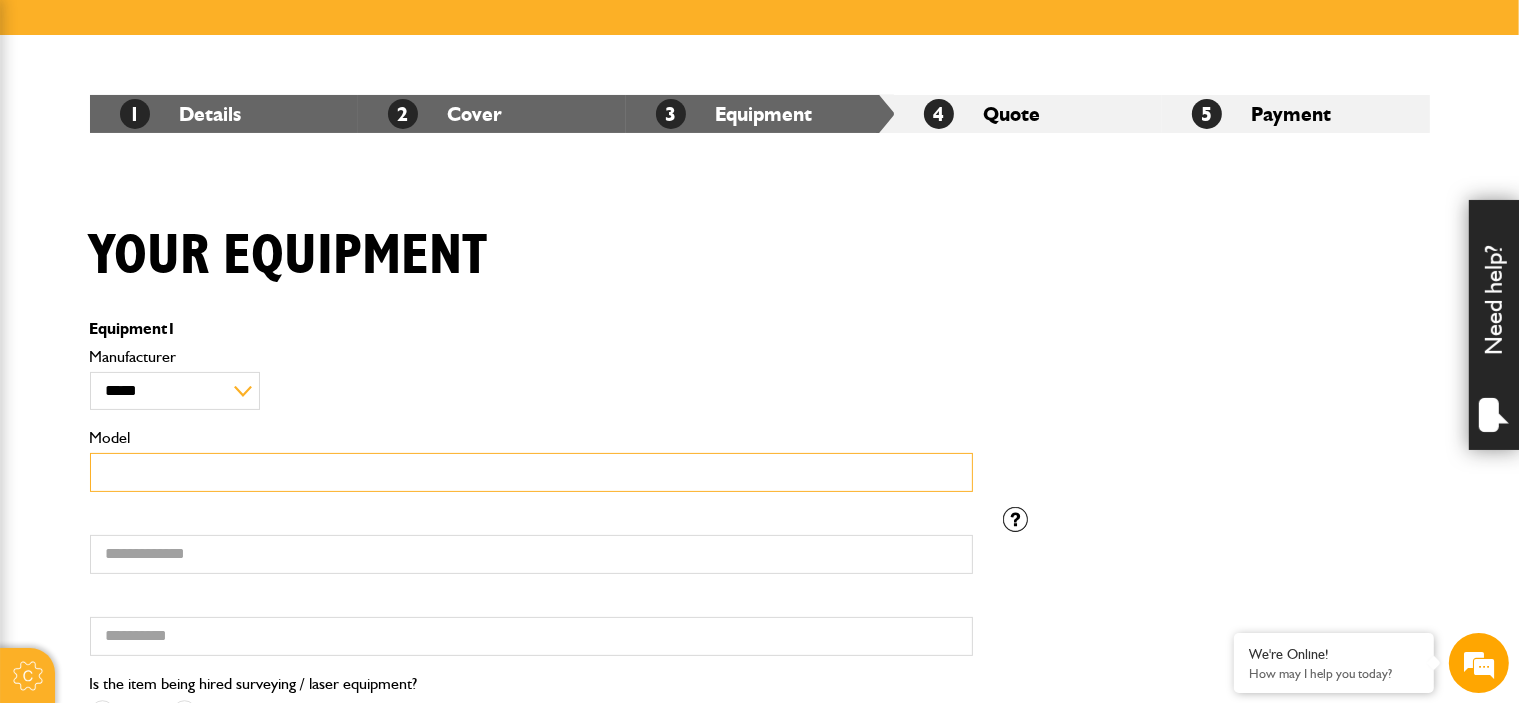 click on "Model" at bounding box center (531, 472) 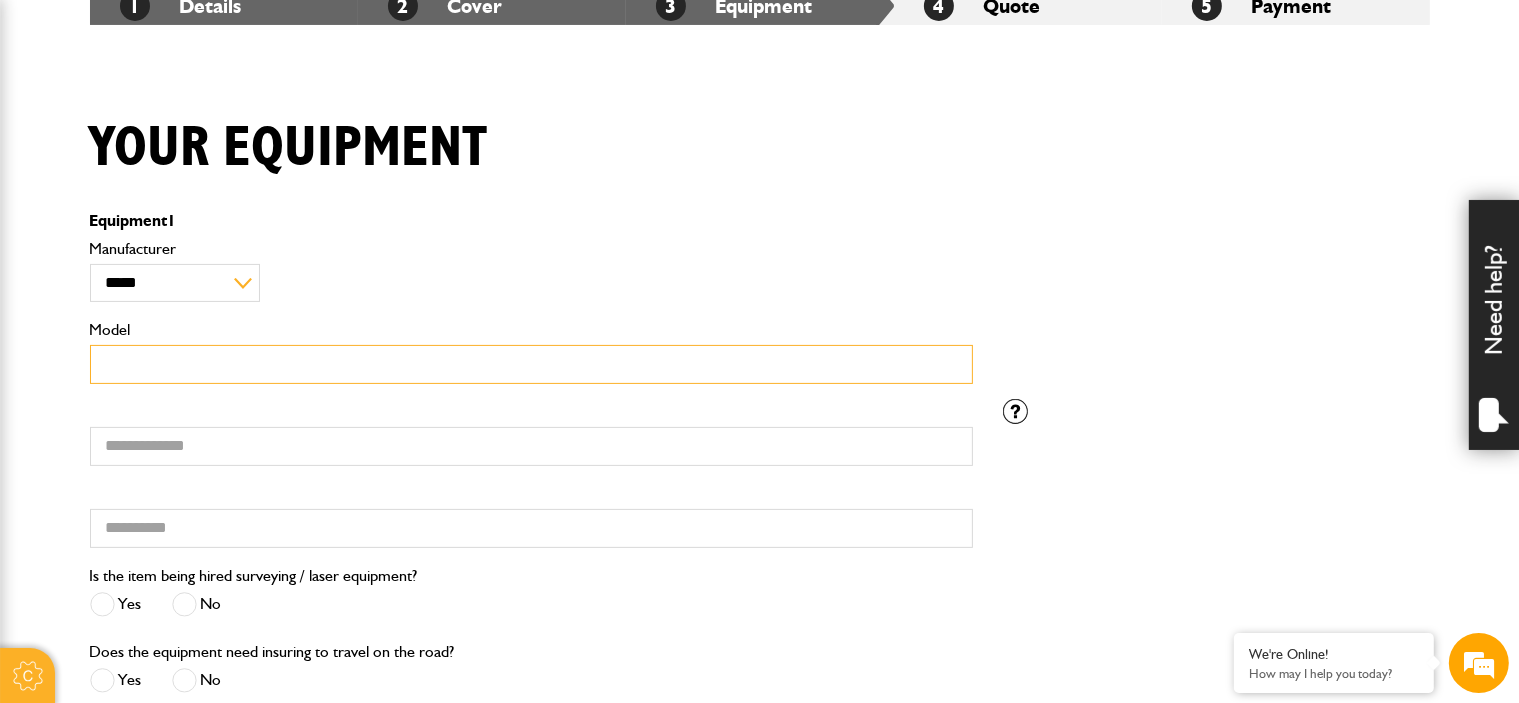 scroll, scrollTop: 500, scrollLeft: 0, axis: vertical 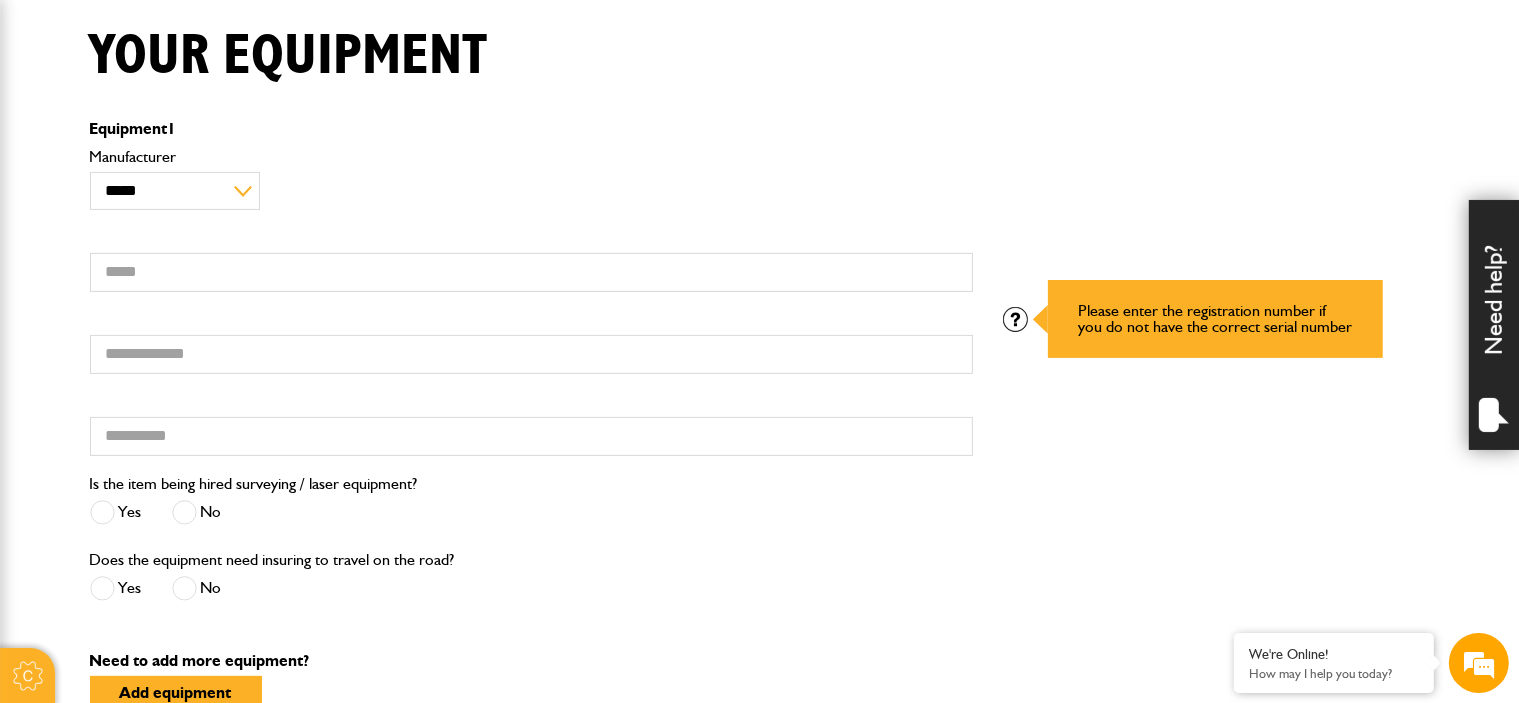 click at bounding box center (1015, 319) 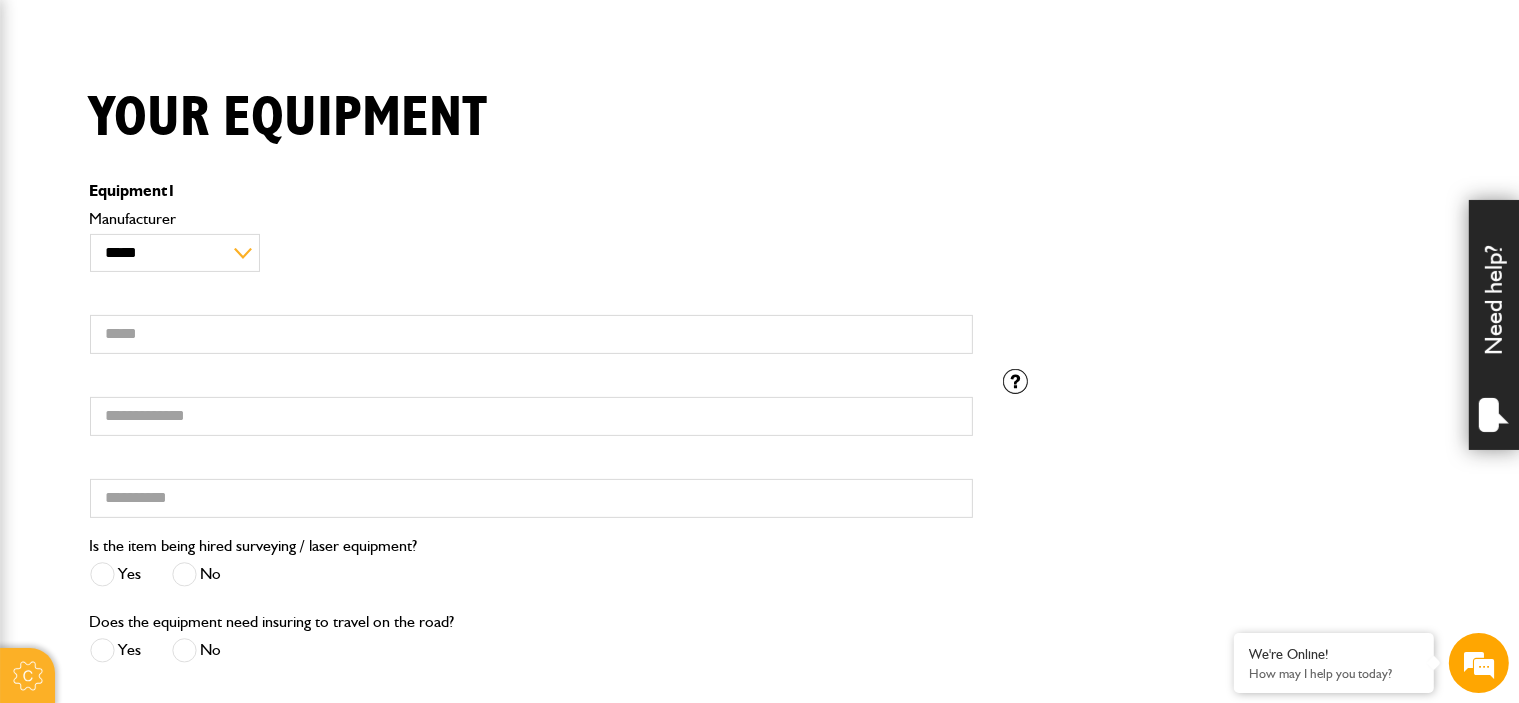 scroll, scrollTop: 200, scrollLeft: 0, axis: vertical 